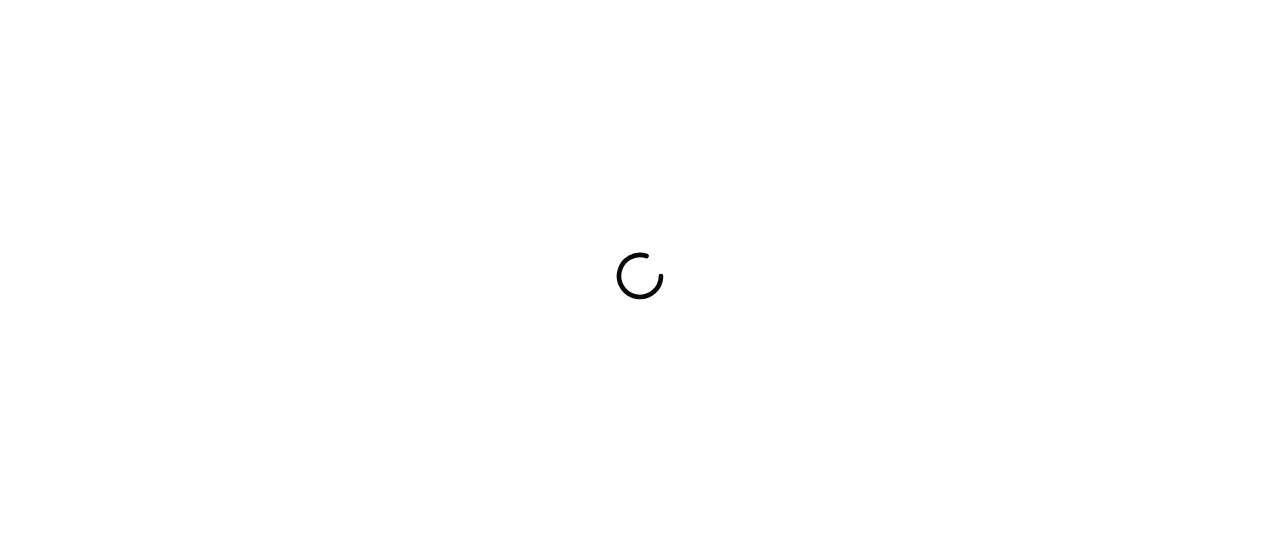 scroll, scrollTop: 0, scrollLeft: 0, axis: both 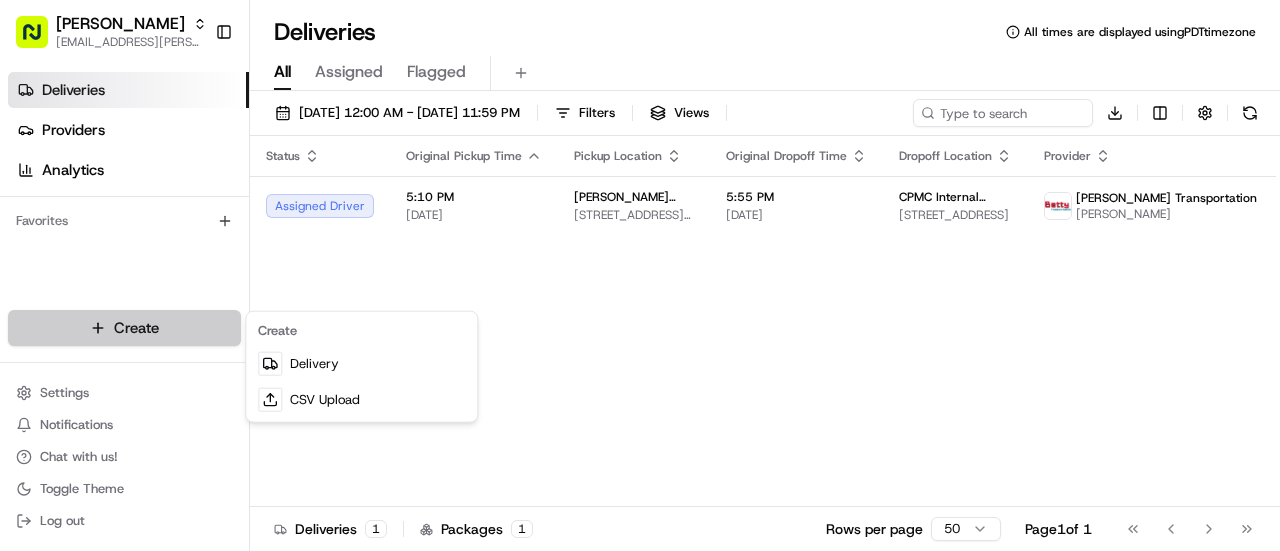 click on "Starbird [EMAIL_ADDRESS][PERSON_NAME][DOMAIN_NAME] Toggle Sidebar Deliveries Providers Analytics Favorites Main Menu Members & Organization Organization Users Roles Preferences Customization Tracking Orchestration Automations Dispatch Strategy Locations Pickup Locations Dropoff Locations Billing Billing Refund Requests Integrations Notification Triggers Webhooks API Keys Request Logs Create Settings Notifications Chat with us! Toggle Theme Log out Deliveries All times are displayed using  PDT  timezone All Assigned Flagged [DATE] 12:00 AM - [DATE] 11:59 PM Filters Views Download Status Original Pickup Time Pickup Location Original Dropoff Time Dropoff Location Provider Action Assigned Driver 5:10 PM [DATE] [PERSON_NAME] Chicken - [GEOGRAPHIC_DATA] [STREET_ADDRESS][PERSON_NAME] 5:55 PM [DATE] CPMC Internal Medicine Residency [STREET_ADDRESS] [PERSON_NAME] Transportation [PERSON_NAME] Deliveries 1 Packages 1 Rows per page 50 Page  1  of   1 Go to first page" at bounding box center [640, 275] 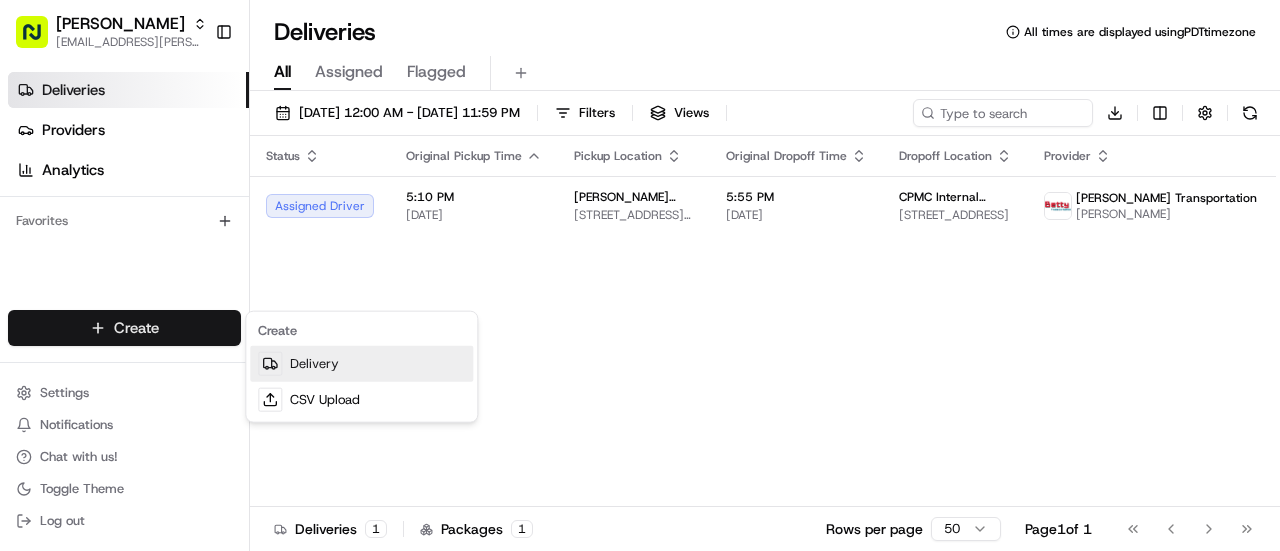 click on "Delivery" at bounding box center [361, 364] 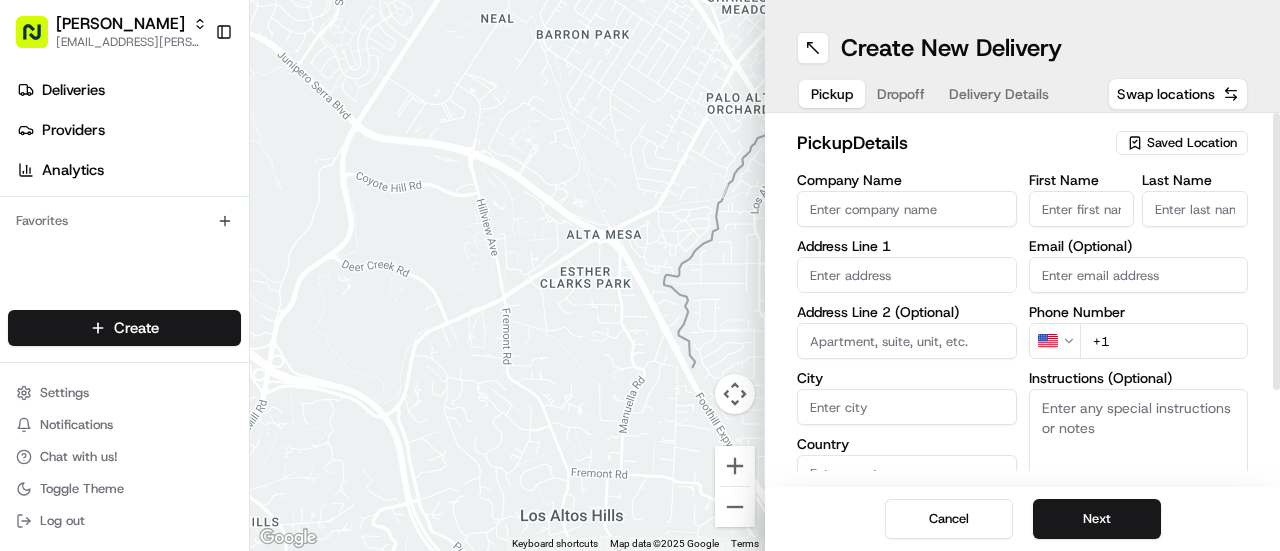 click on "Saved Location" at bounding box center (1192, 143) 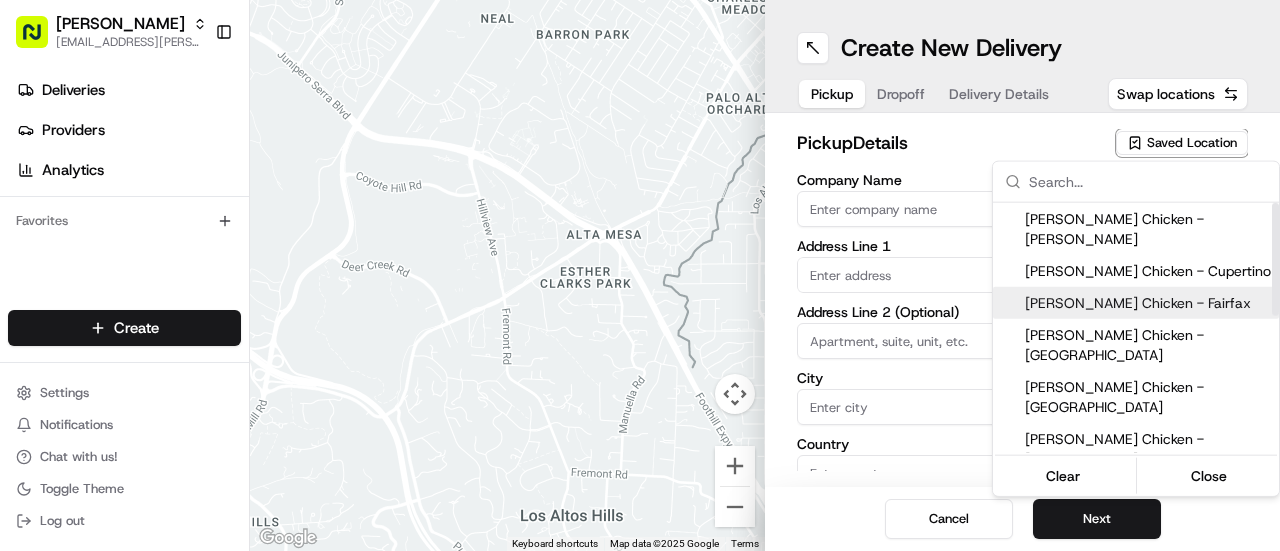 drag, startPoint x: 1279, startPoint y: 269, endPoint x: 1277, endPoint y: 245, distance: 24.083189 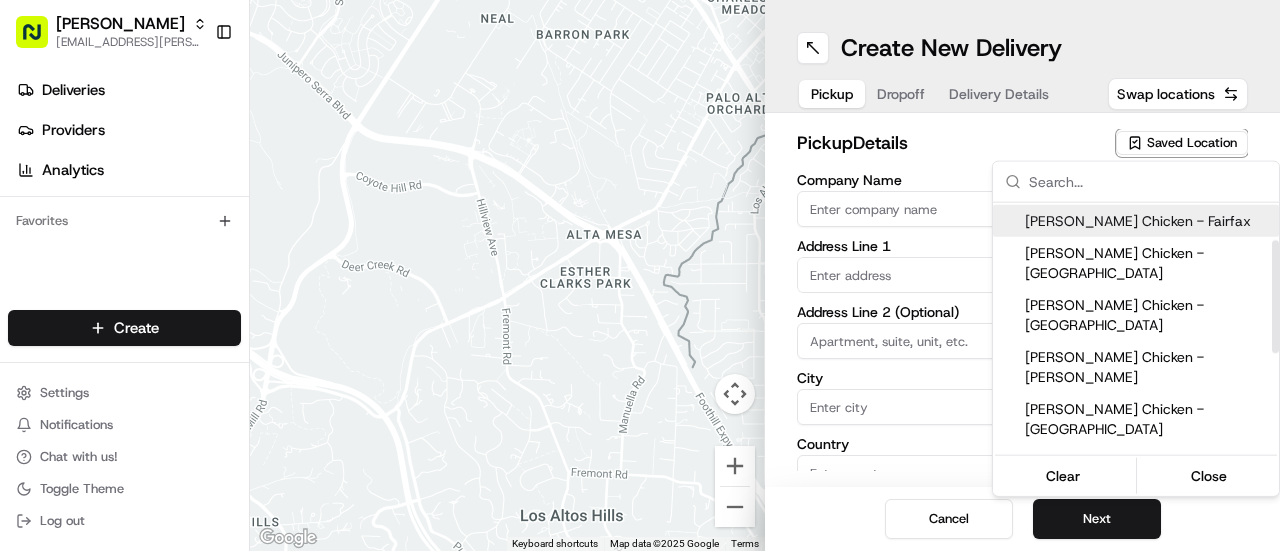 drag, startPoint x: 1277, startPoint y: 245, endPoint x: 1276, endPoint y: 286, distance: 41.01219 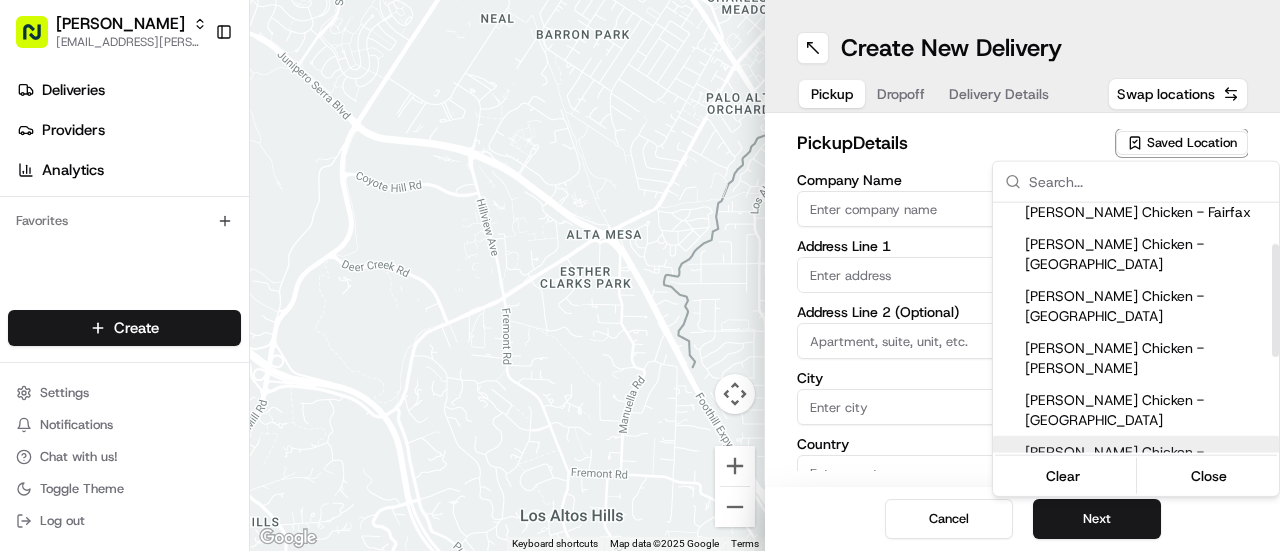 click on "[PERSON_NAME] Chicken - [GEOGRAPHIC_DATA]" at bounding box center [1148, 462] 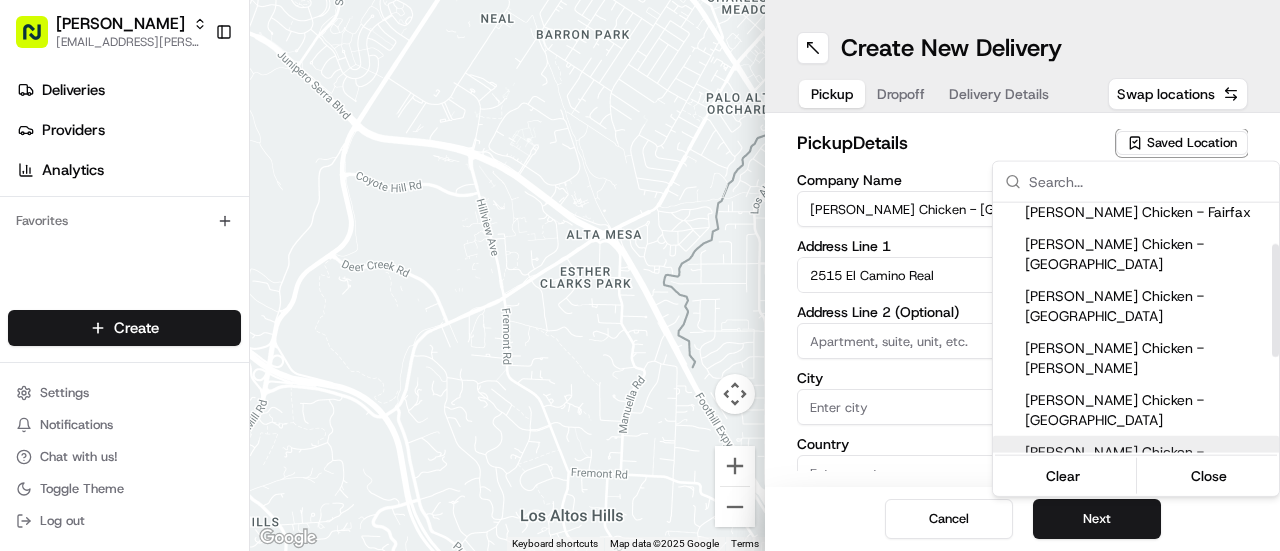 type on "[GEOGRAPHIC_DATA]" 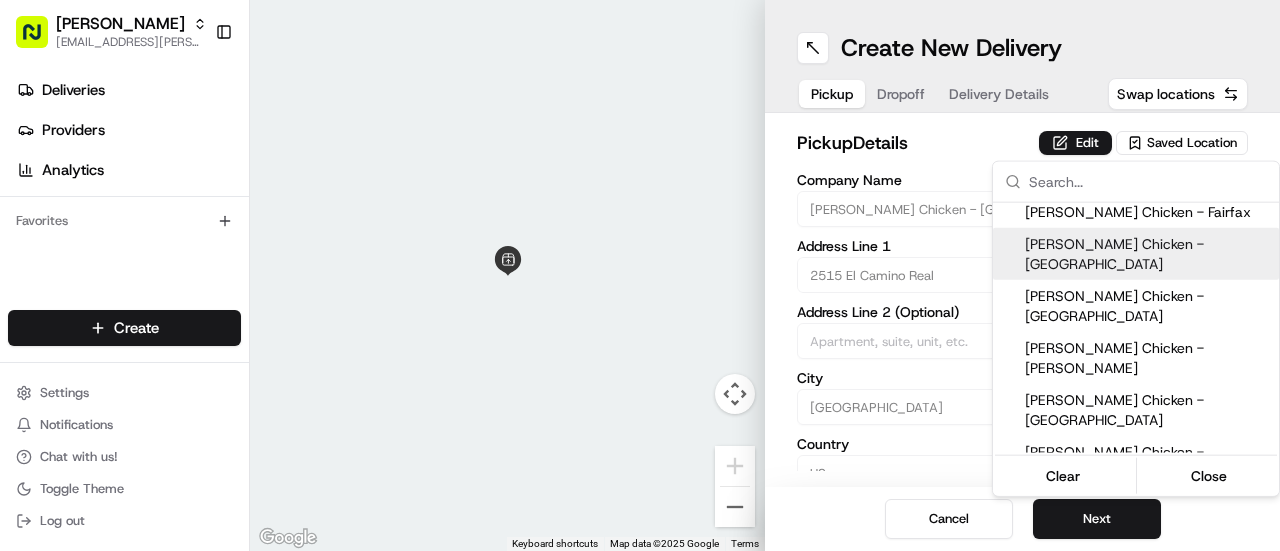 click on "Starbird [EMAIL_ADDRESS][PERSON_NAME][DOMAIN_NAME] Toggle Sidebar Deliveries Providers Analytics Favorites Main Menu Members & Organization Organization Users Roles Preferences Customization Tracking Orchestration Automations Dispatch Strategy Locations Pickup Locations Dropoff Locations Billing Billing Refund Requests Integrations Notification Triggers Webhooks API Keys Request Logs Create Settings Notifications Chat with us! Toggle Theme Log out To navigate the map with touch gestures double-tap and hold your finger on the map, then drag the map. ← Move left → Move right ↑ Move up ↓ Move down + Zoom in - Zoom out Home Jump left by 75% End Jump right by 75% Page Up Jump up by 75% Page Down Jump down by 75% Keyboard shortcuts Map Data Map data ©2025 Google Map data ©2025 Google 2 m  Click to toggle between metric and imperial units Terms Report a map error Create New Delivery Pickup Dropoff Delivery Details Swap locations pickup  Details  Edit Saved Location Company Name Address Line 1 City [GEOGRAPHIC_DATA]" at bounding box center (640, 275) 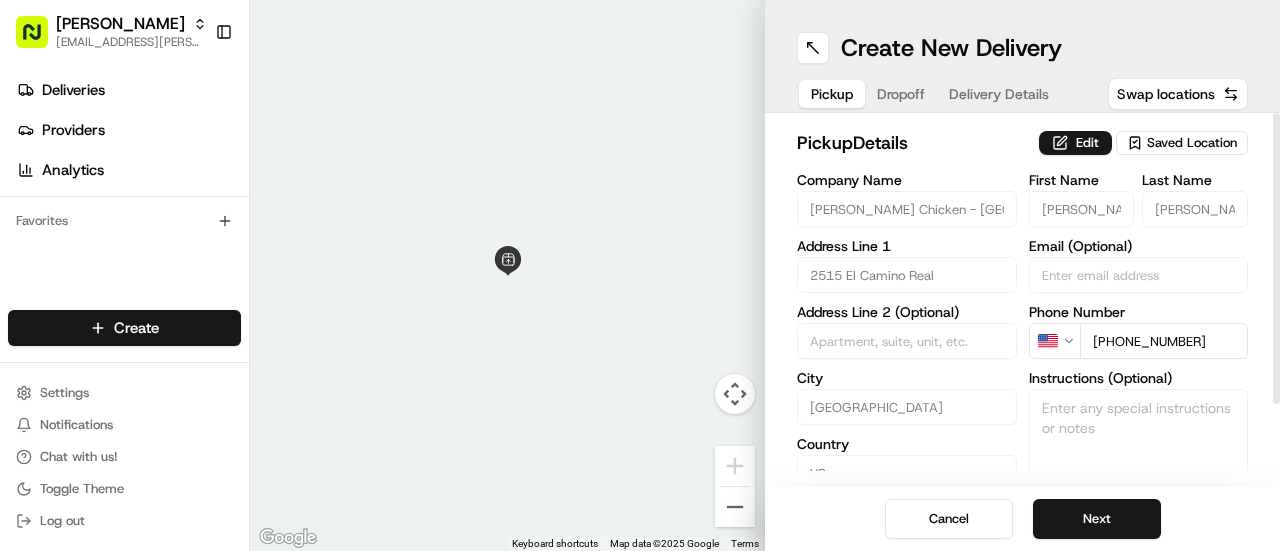 click on "Edit" at bounding box center [1075, 143] 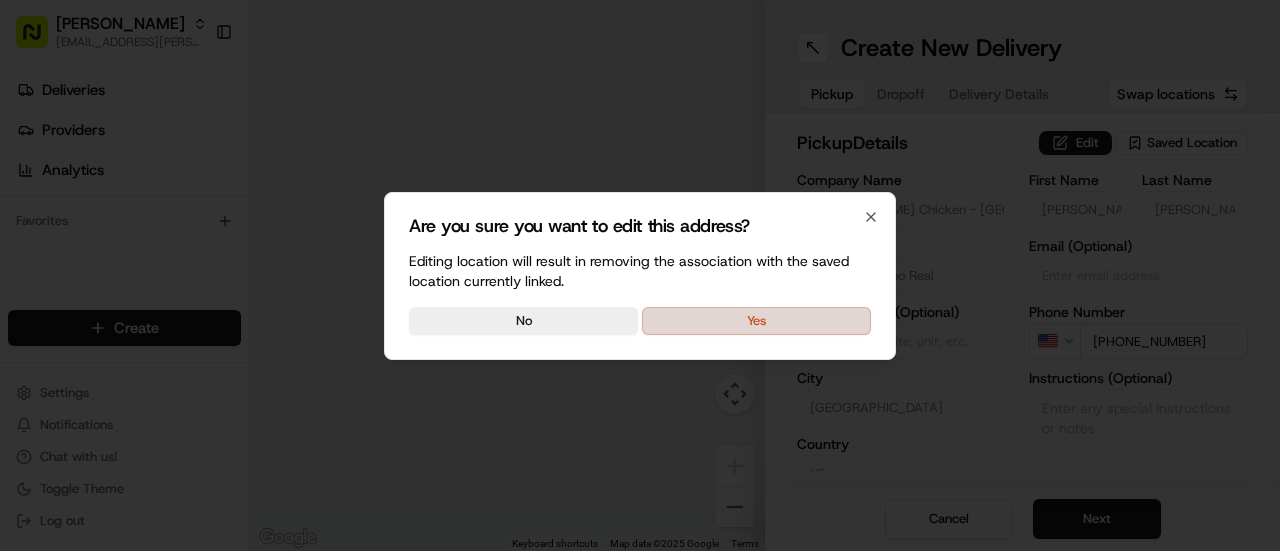 click on "Yes" at bounding box center (756, 321) 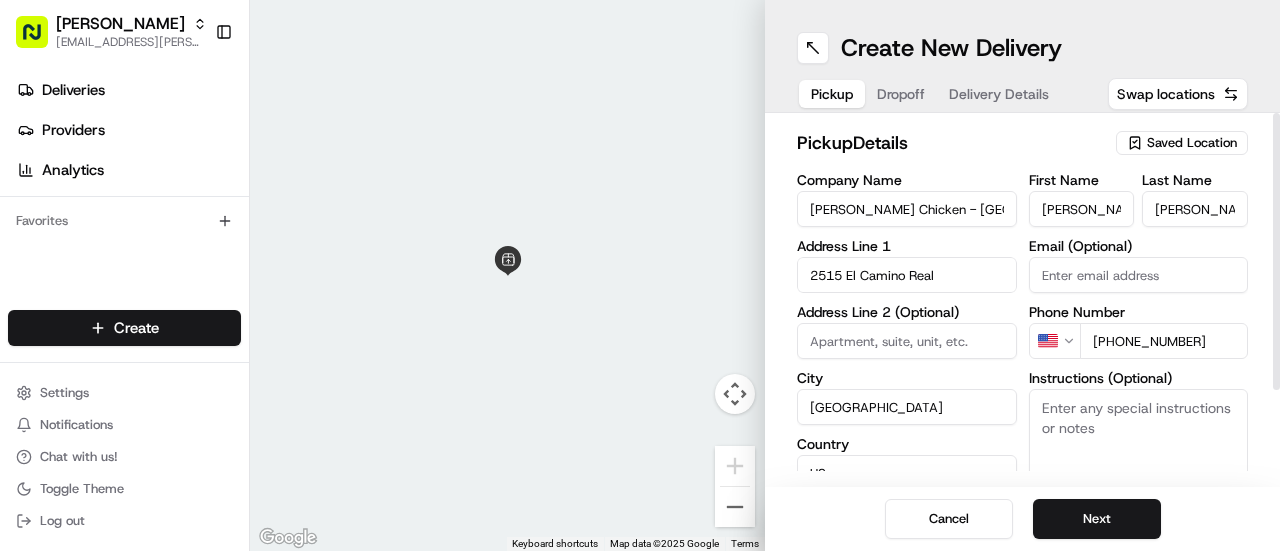 click on "Instructions (Optional)" at bounding box center [1139, 464] 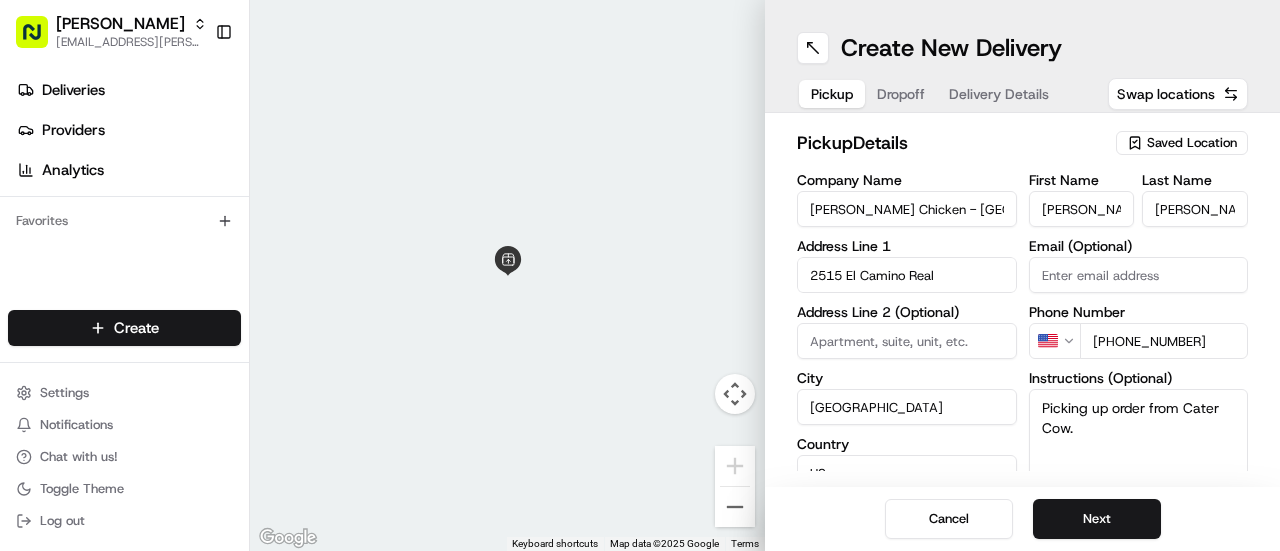 type on "Picking up order from Cater Cow." 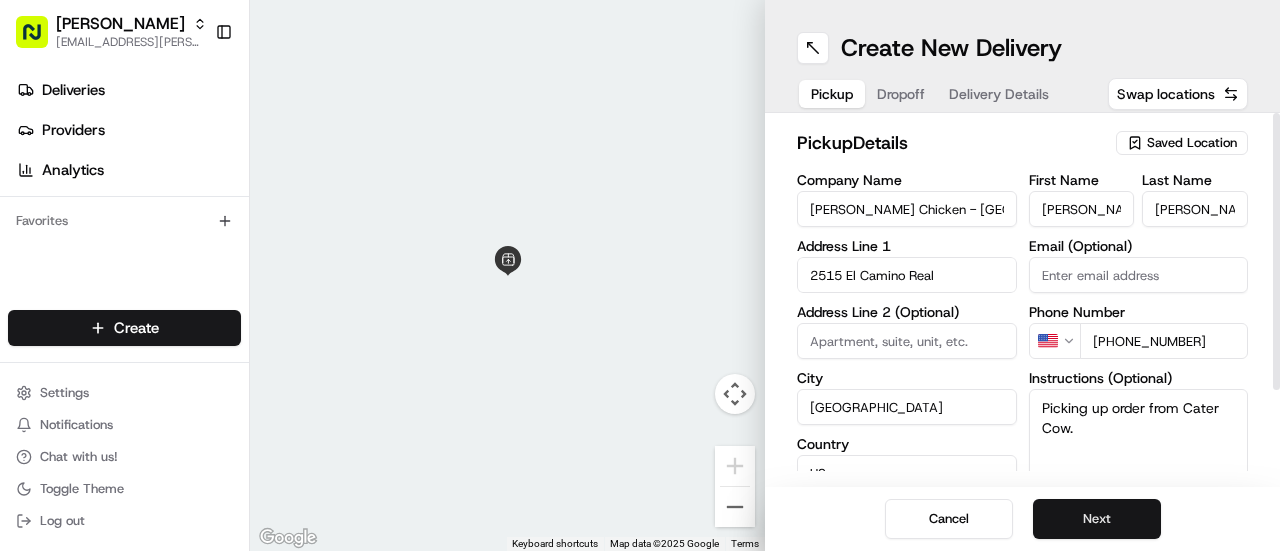 click on "Next" at bounding box center [1097, 519] 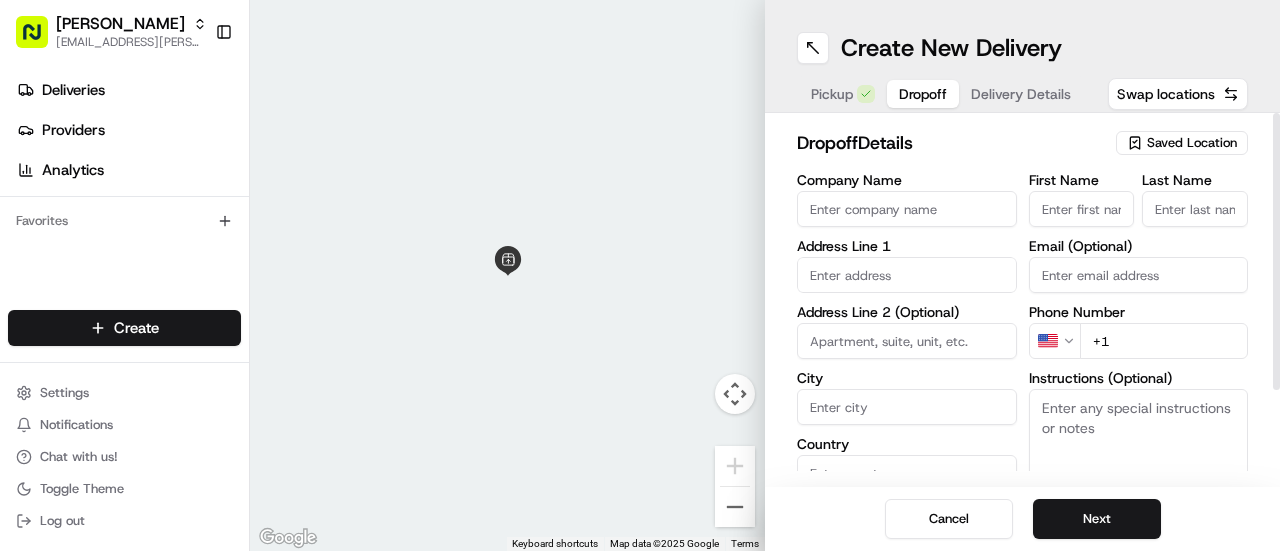 click on "Company Name" at bounding box center (907, 209) 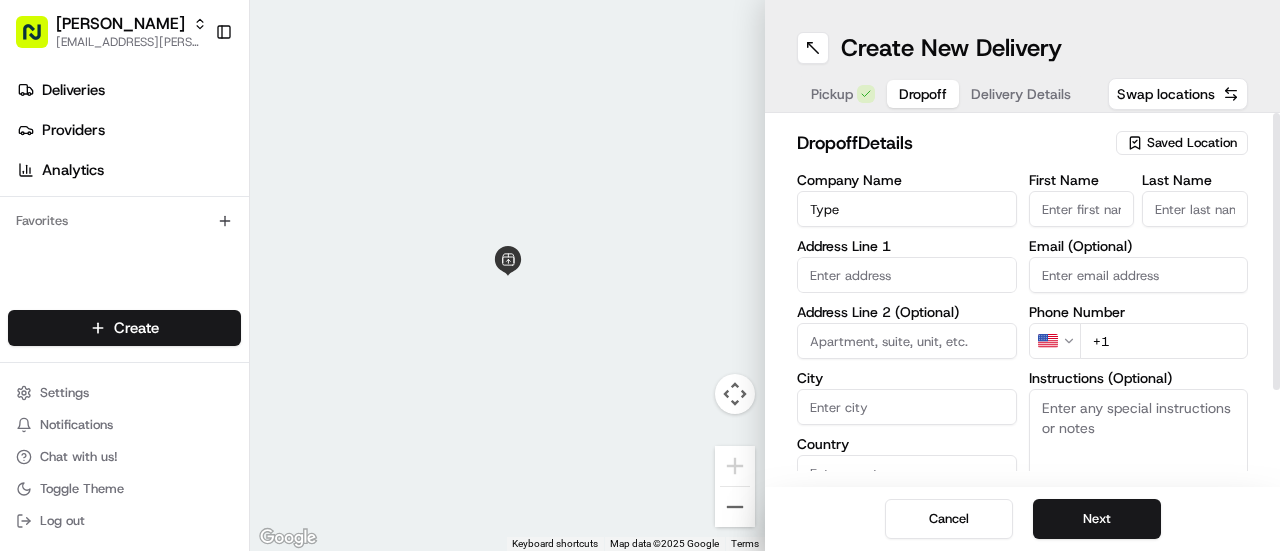 type on "Typeface AI" 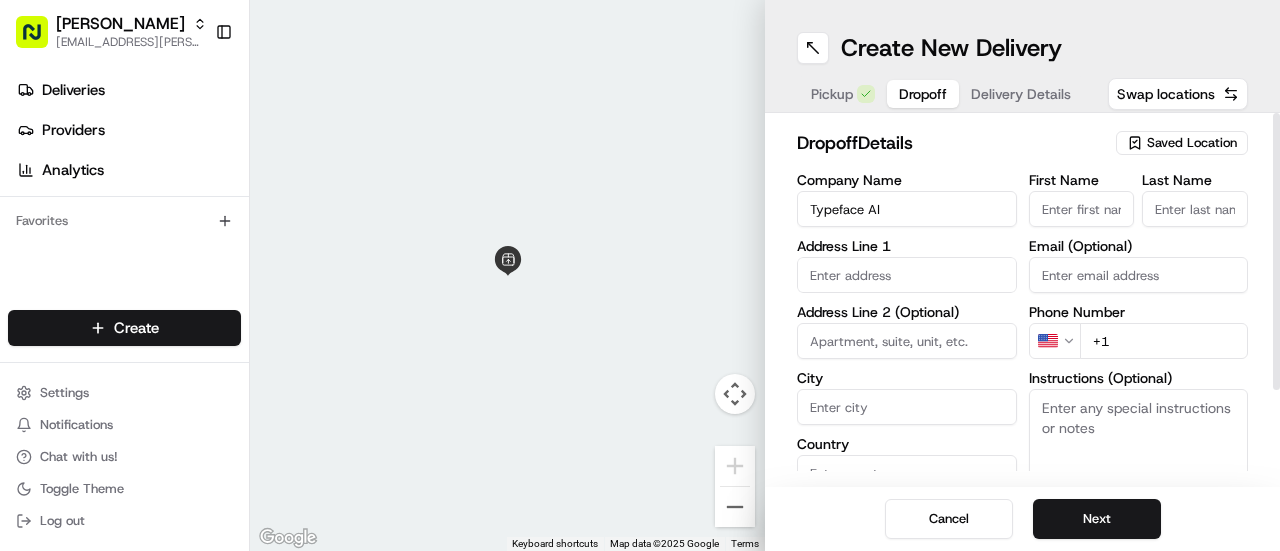 type on "[STREET_ADDRESS][US_STATE]" 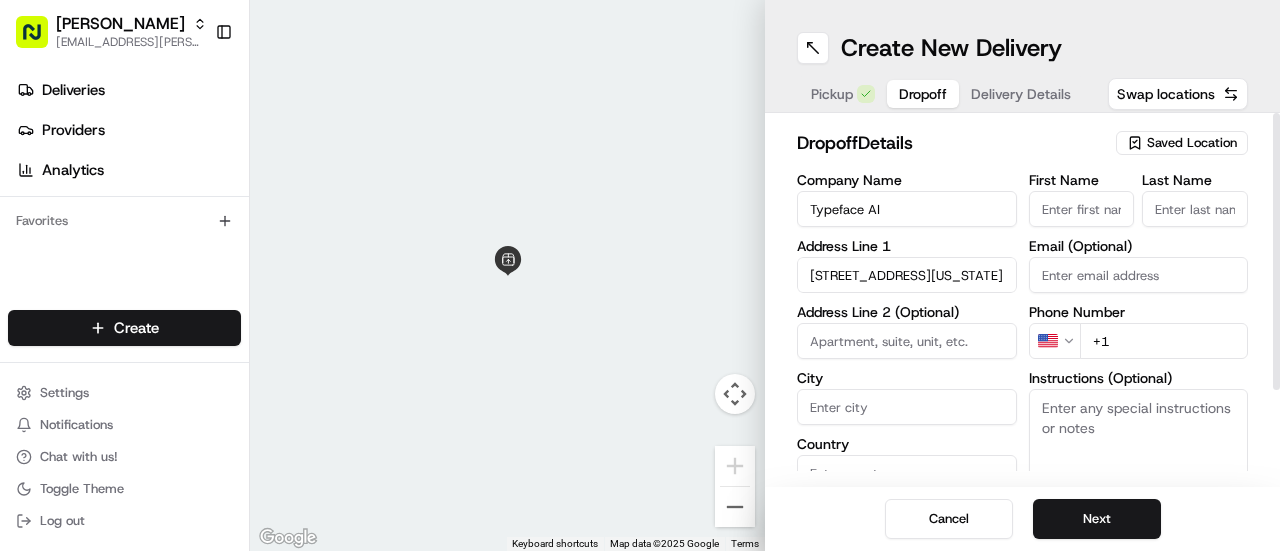 type on "3rd Floor" 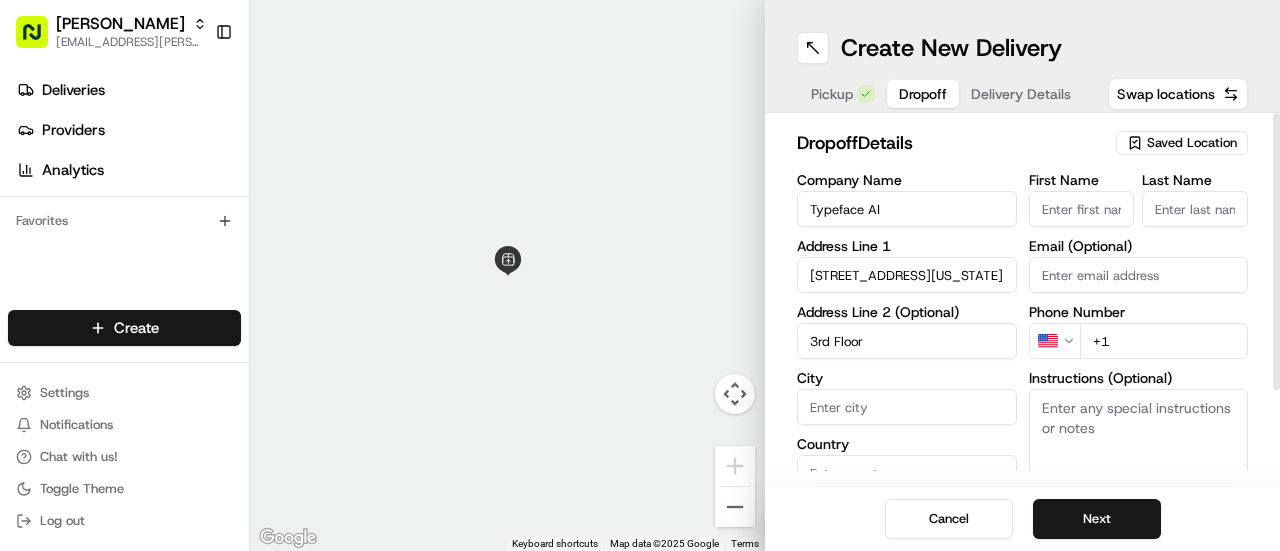 type on "[GEOGRAPHIC_DATA]" 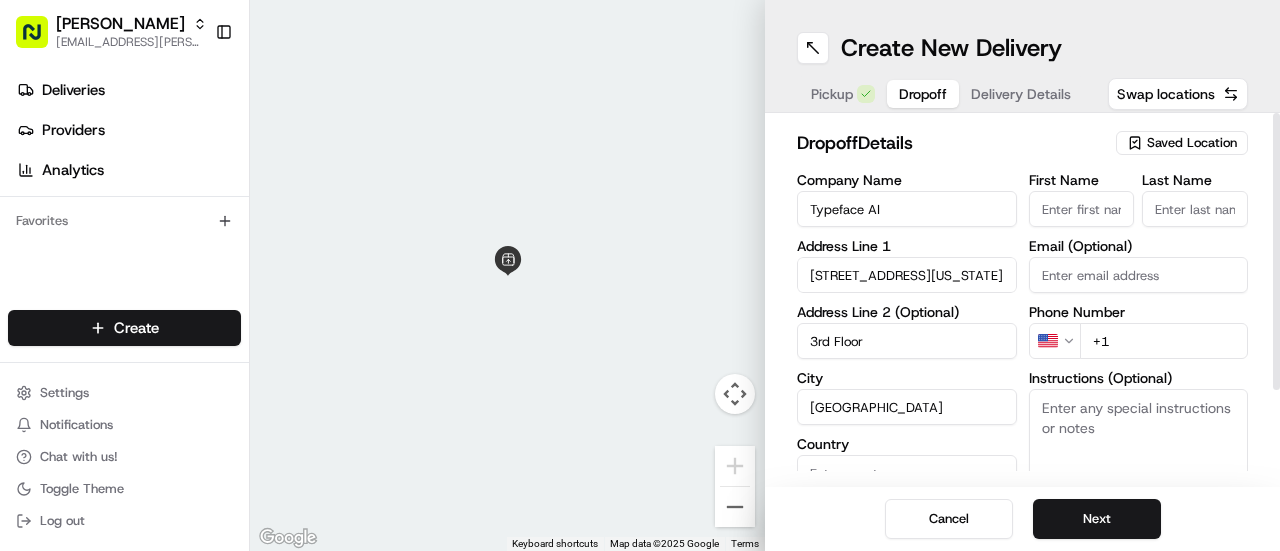 type on "[GEOGRAPHIC_DATA]" 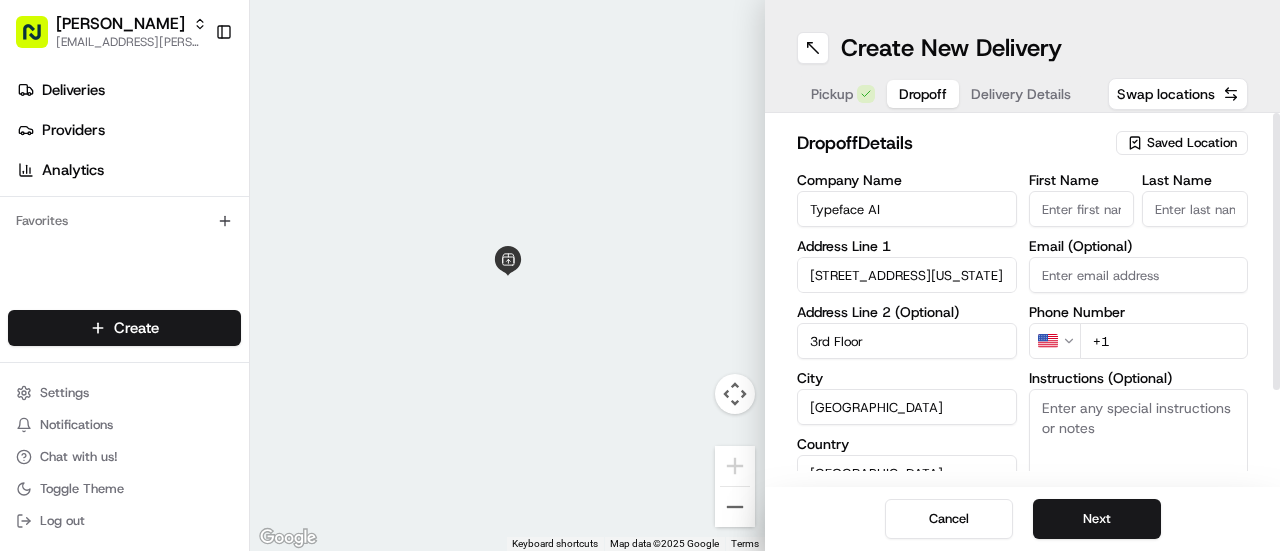 type on "CA" 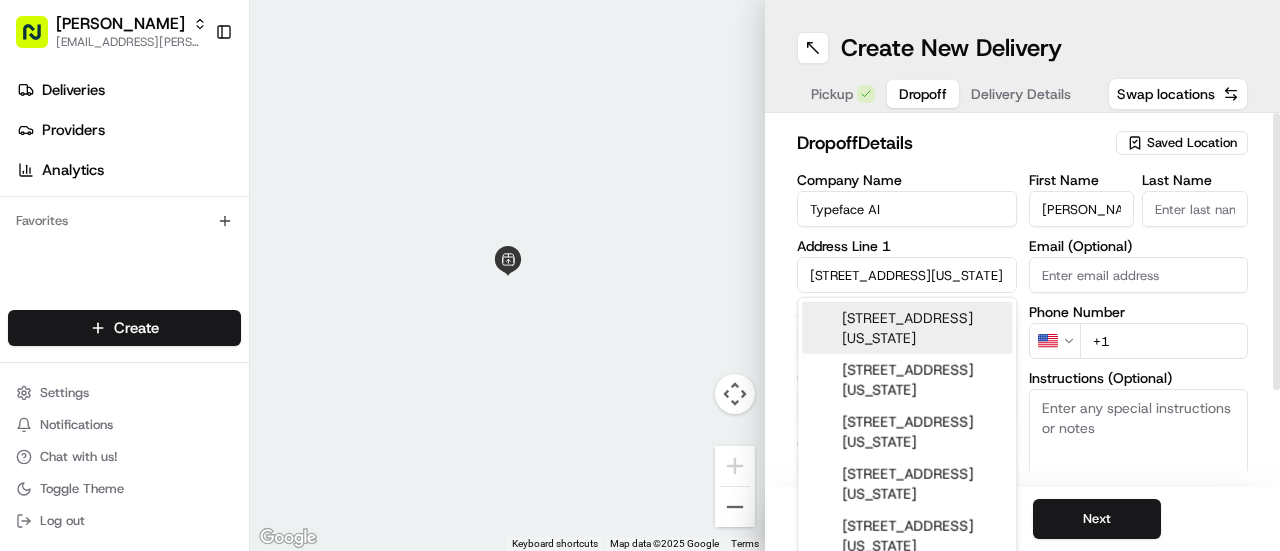 click on "[STREET_ADDRESS][US_STATE]" at bounding box center (907, 328) 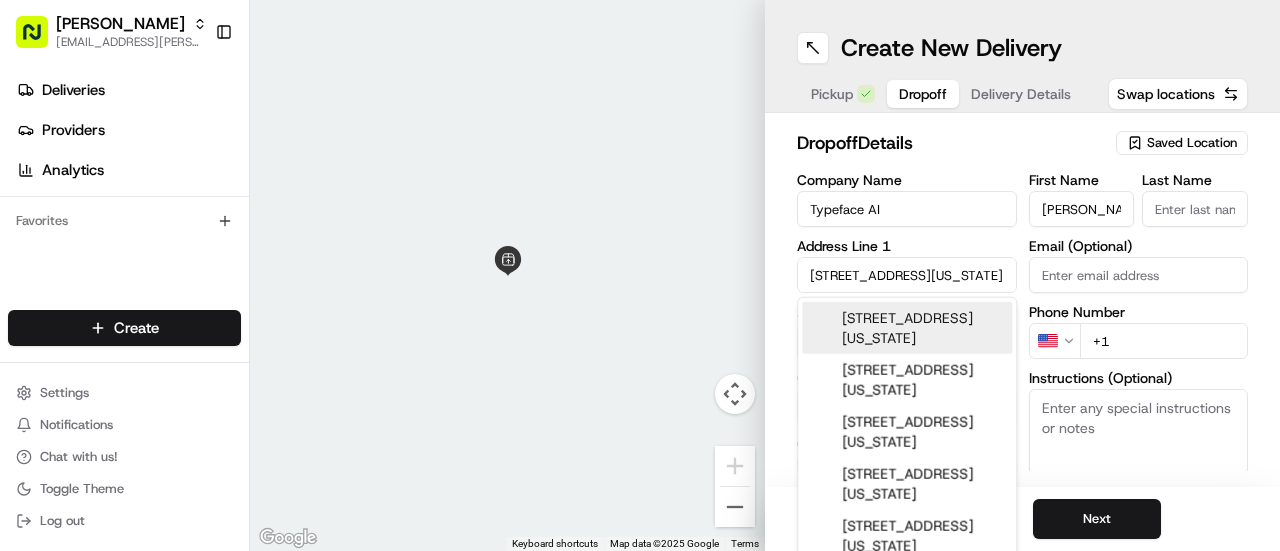 type on "[STREET_ADDRESS][US_STATE]" 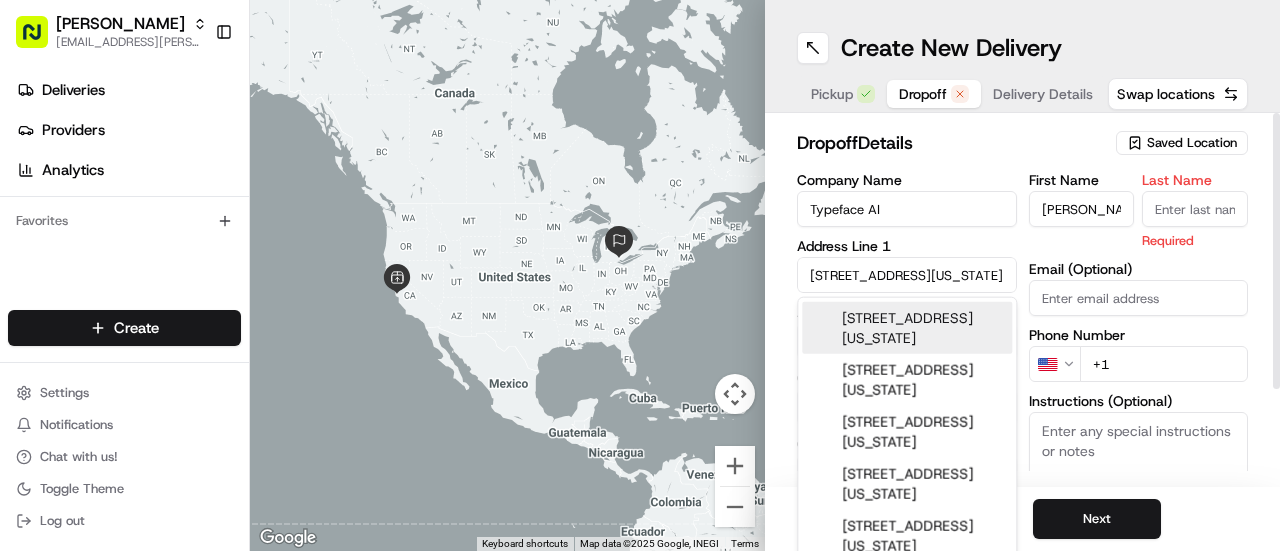 click on "[STREET_ADDRESS][US_STATE]" at bounding box center (907, 275) 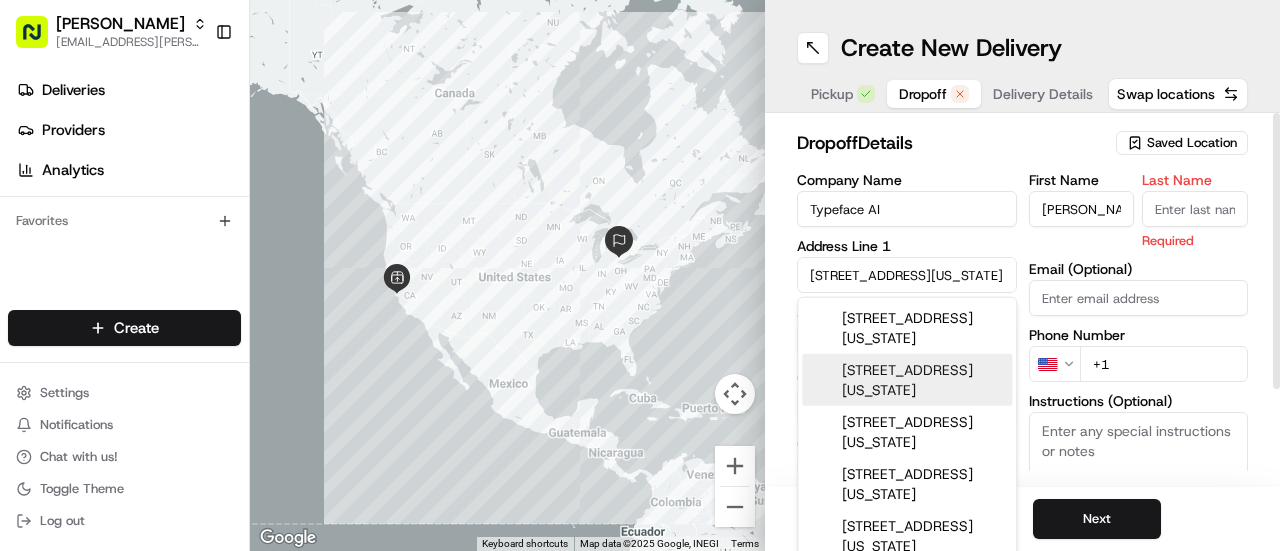 click on "[STREET_ADDRESS][US_STATE]" at bounding box center (907, 380) 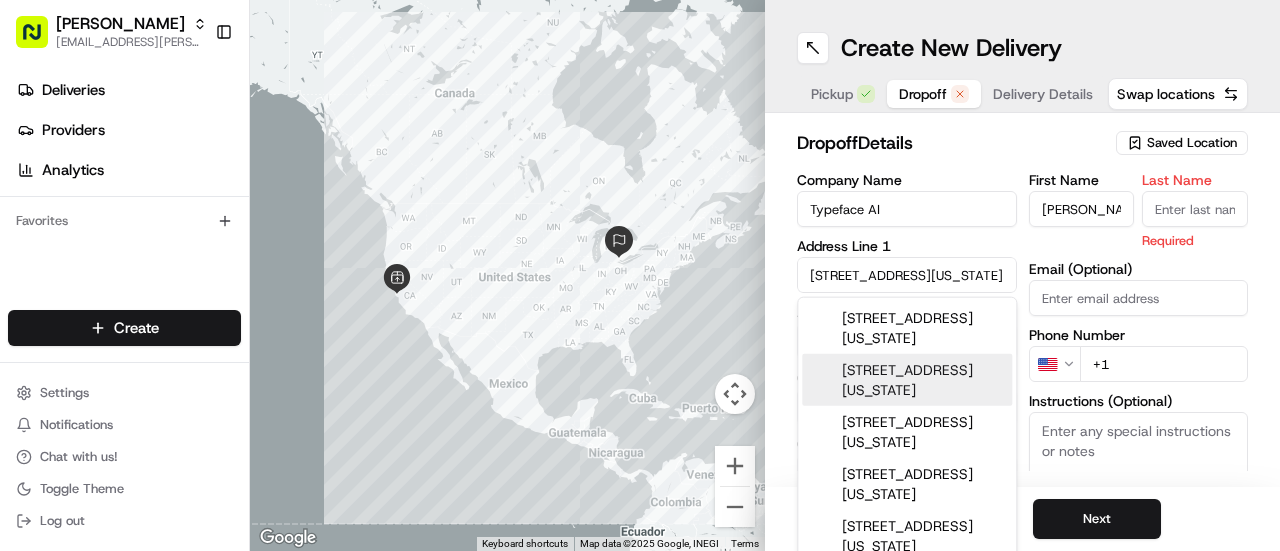 type on "[STREET_ADDRESS][US_STATE]" 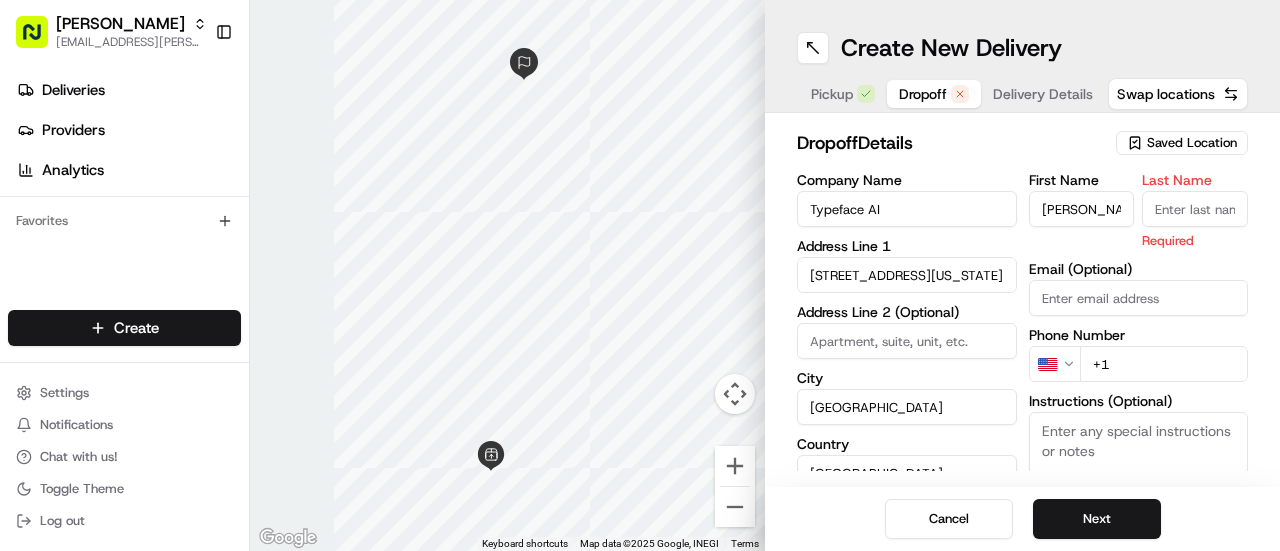 type on "[STREET_ADDRESS][US_STATE]" 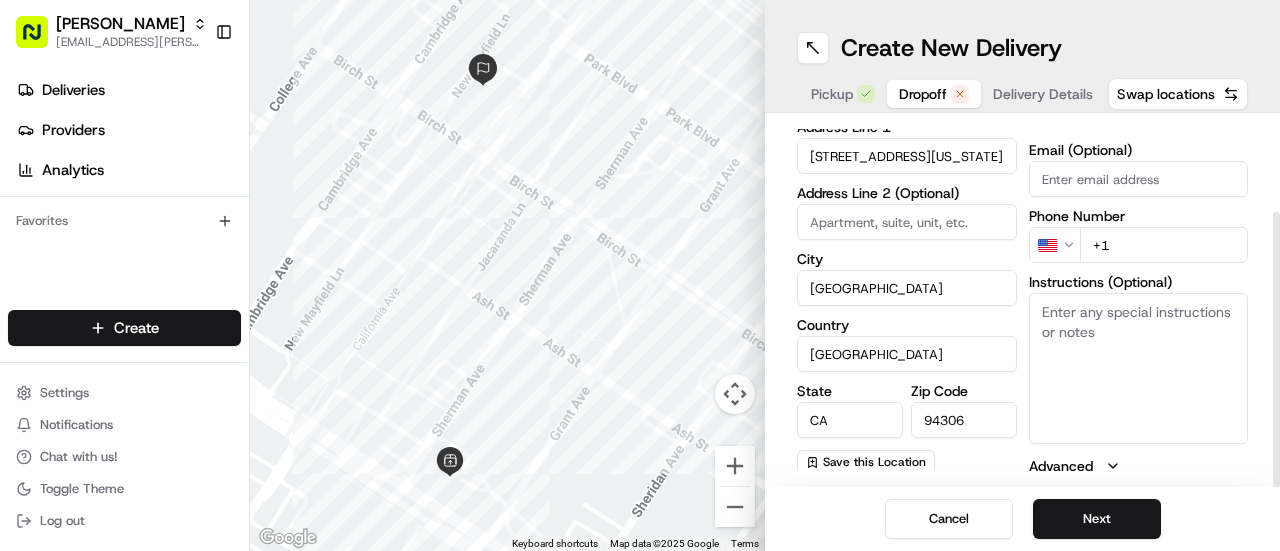 drag, startPoint x: 1279, startPoint y: 227, endPoint x: 1279, endPoint y: 327, distance: 100 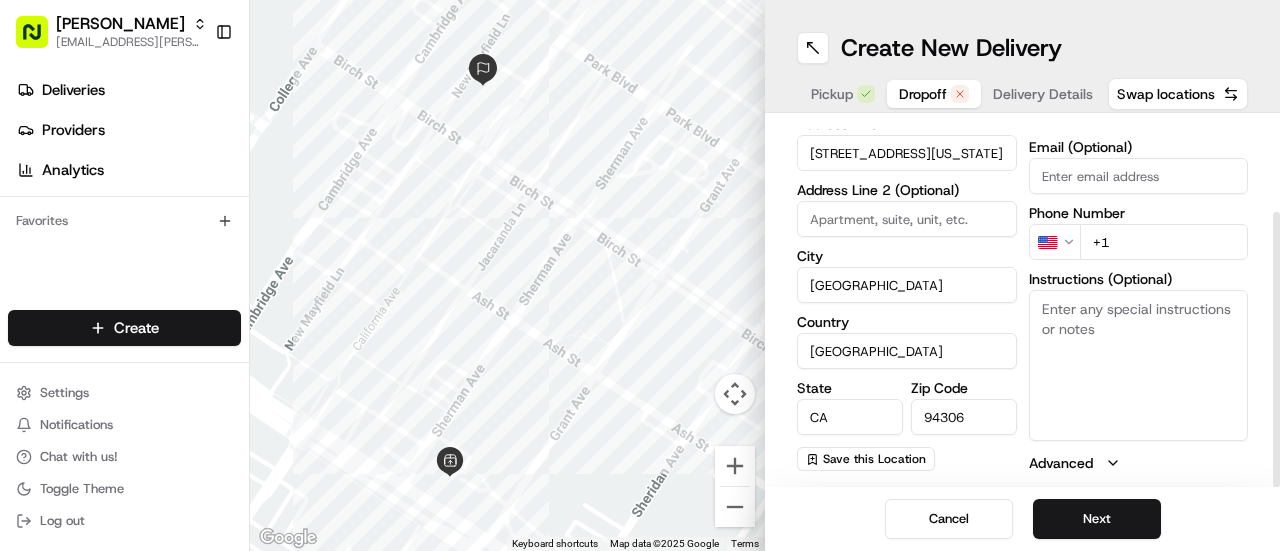 click on "Instructions (Optional)" at bounding box center [1139, 365] 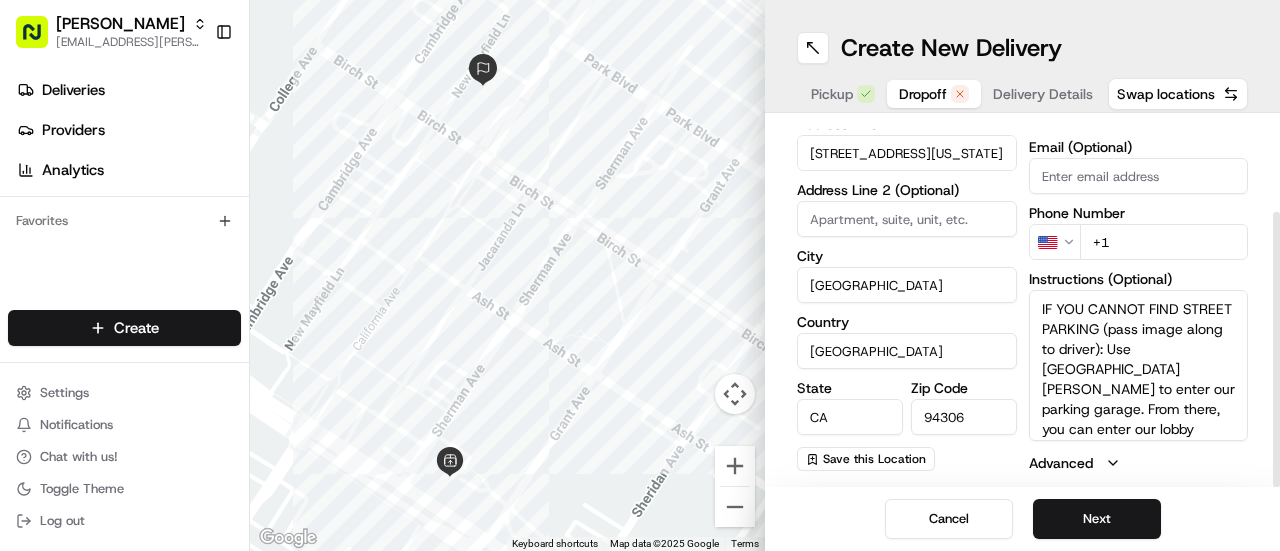 scroll, scrollTop: 58, scrollLeft: 0, axis: vertical 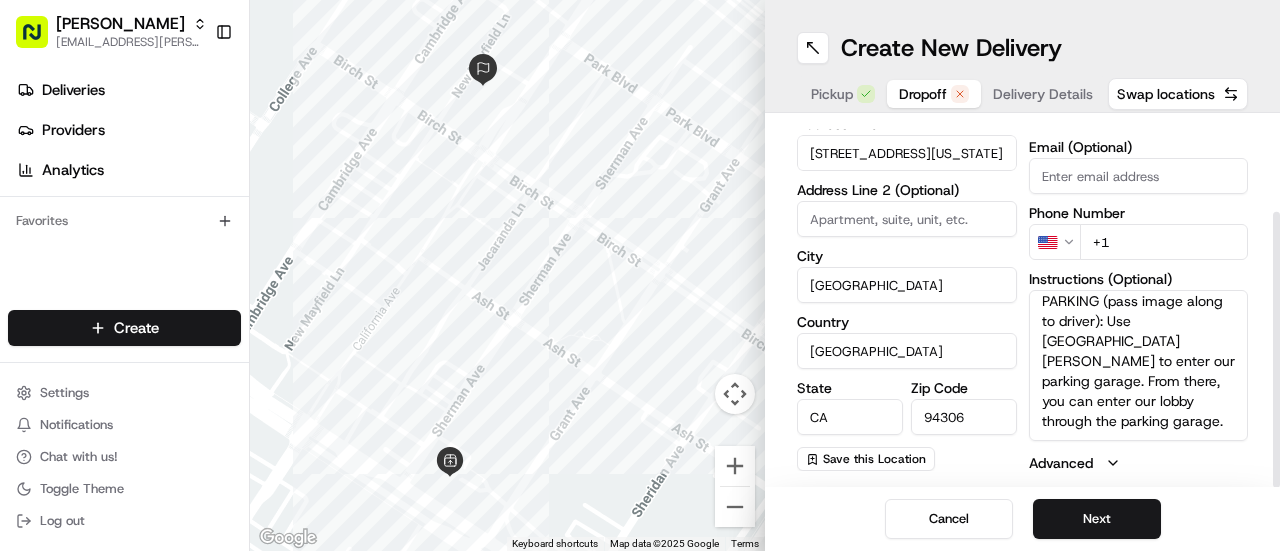 type on "IF YOU CANNOT FIND STREET PARKING (pass image along to driver): Use [GEOGRAPHIC_DATA][PERSON_NAME] to enter our parking garage. From there, you can enter our lobby through the parking garage." 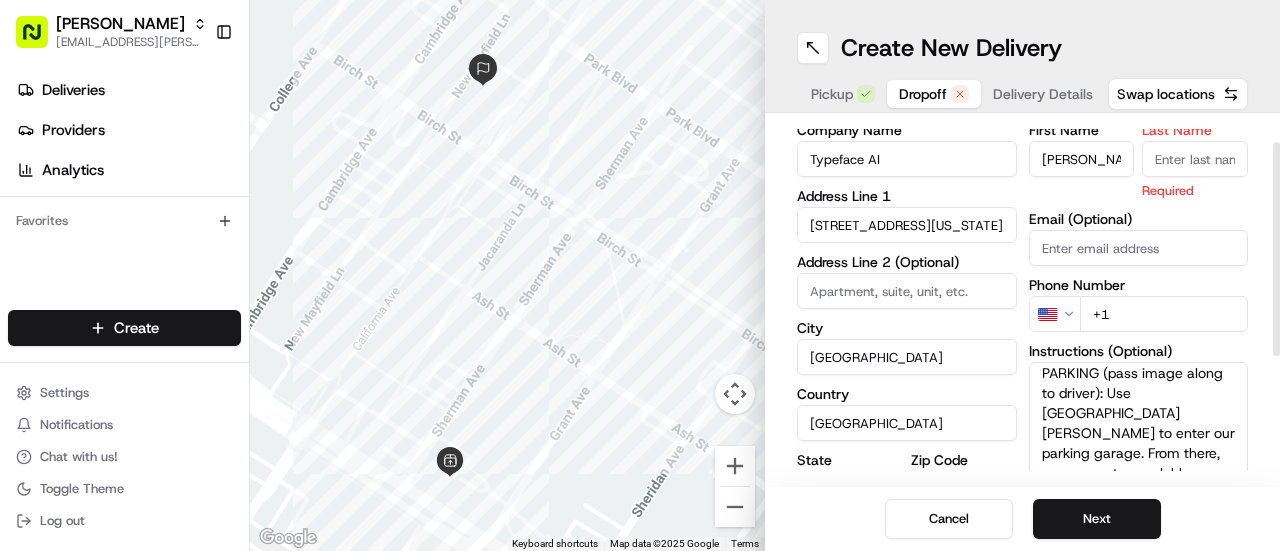 scroll, scrollTop: 0, scrollLeft: 0, axis: both 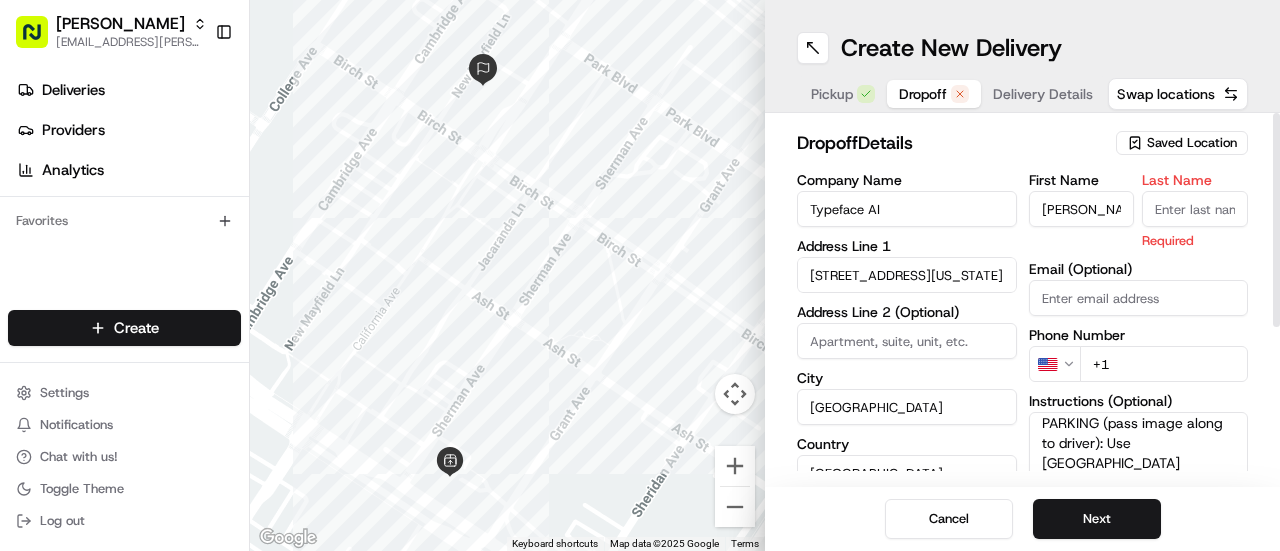 drag, startPoint x: 1279, startPoint y: 314, endPoint x: 1279, endPoint y: 227, distance: 87 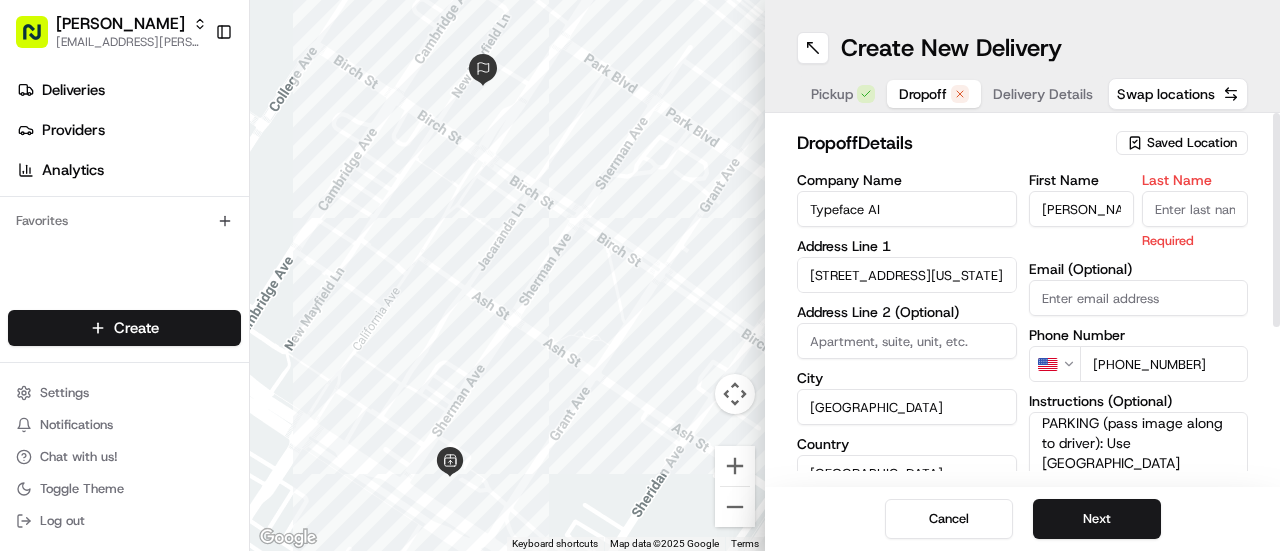 type on "[PHONE_NUMBER]" 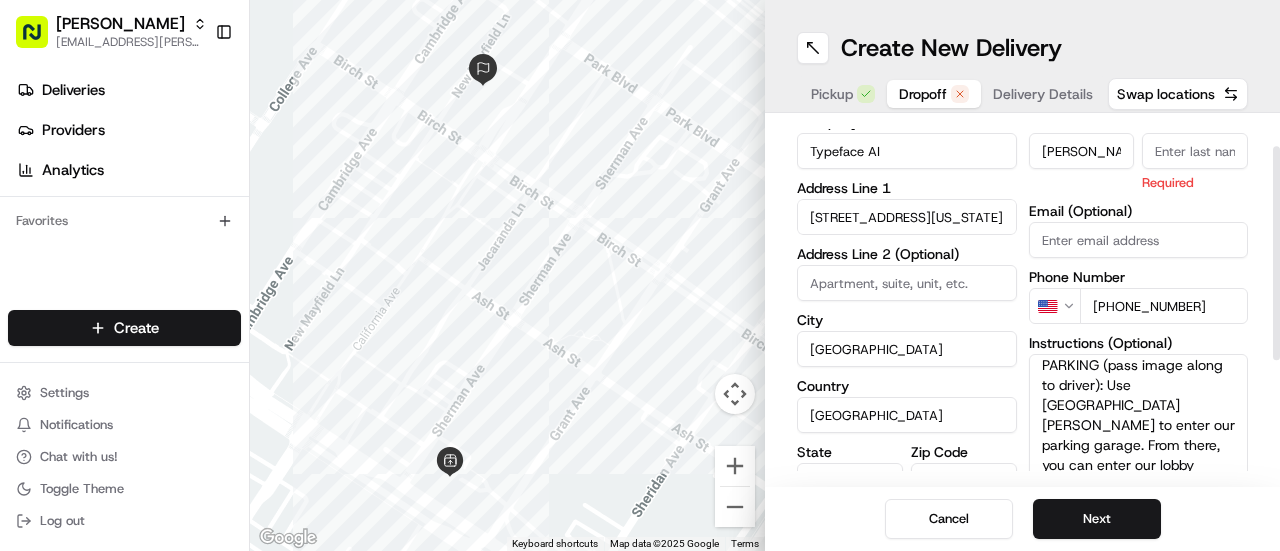 scroll, scrollTop: 90, scrollLeft: 0, axis: vertical 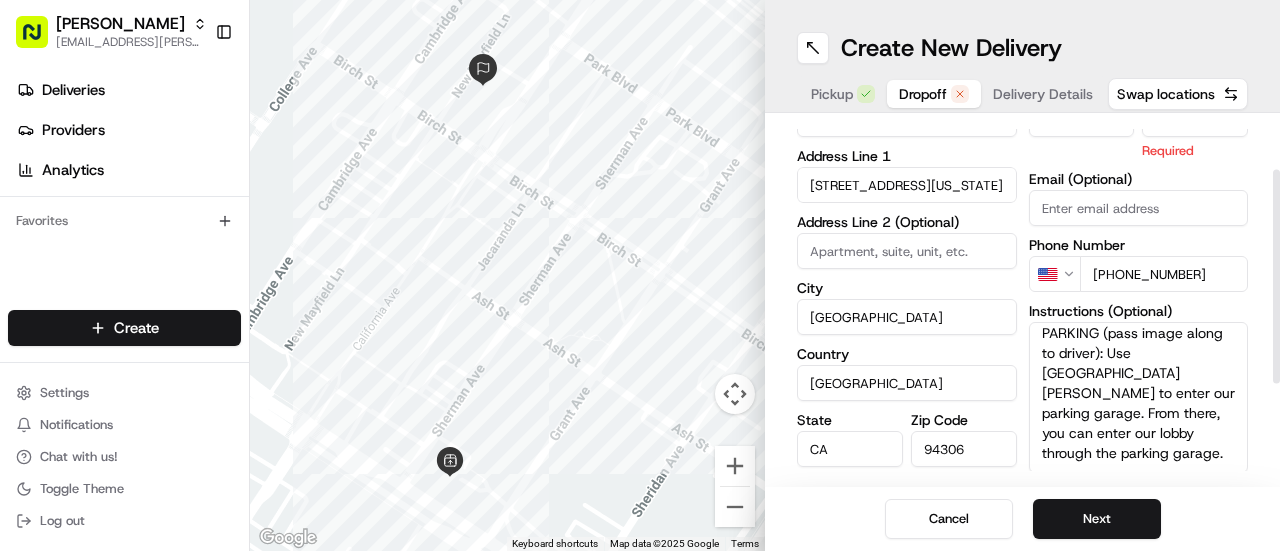drag, startPoint x: 1279, startPoint y: 235, endPoint x: 1244, endPoint y: 291, distance: 66.037865 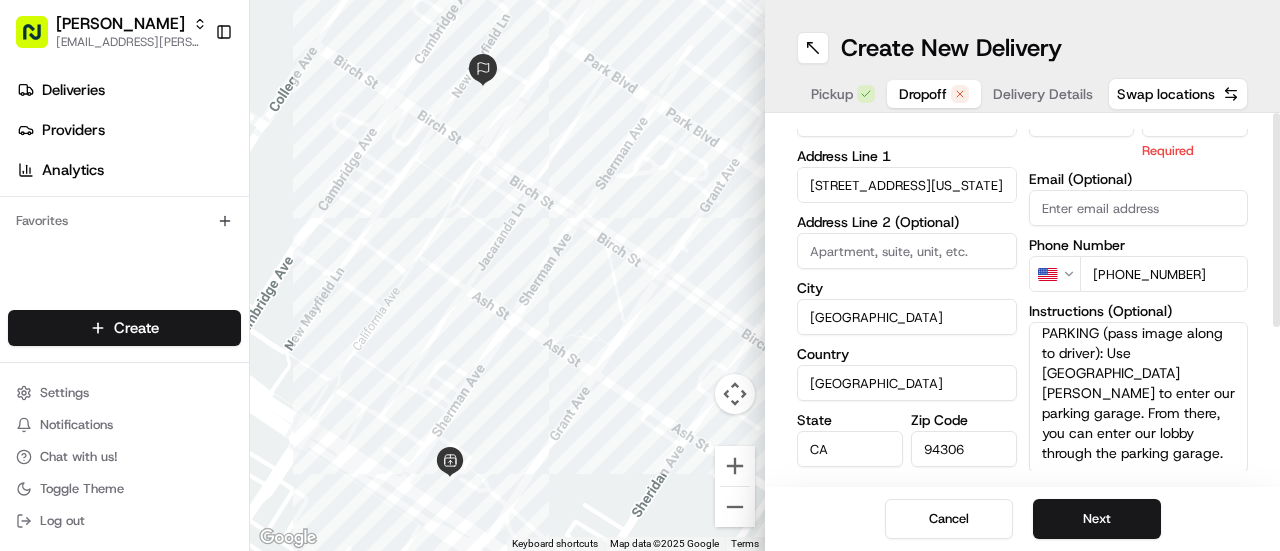scroll, scrollTop: 0, scrollLeft: 0, axis: both 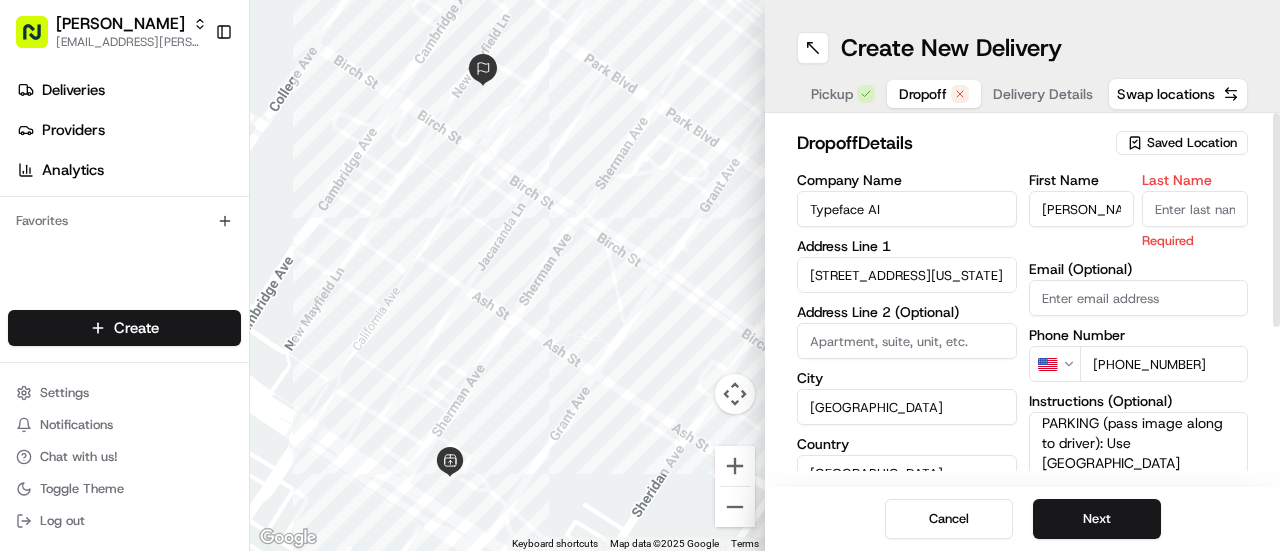 drag, startPoint x: 1279, startPoint y: 346, endPoint x: 1279, endPoint y: 274, distance: 72 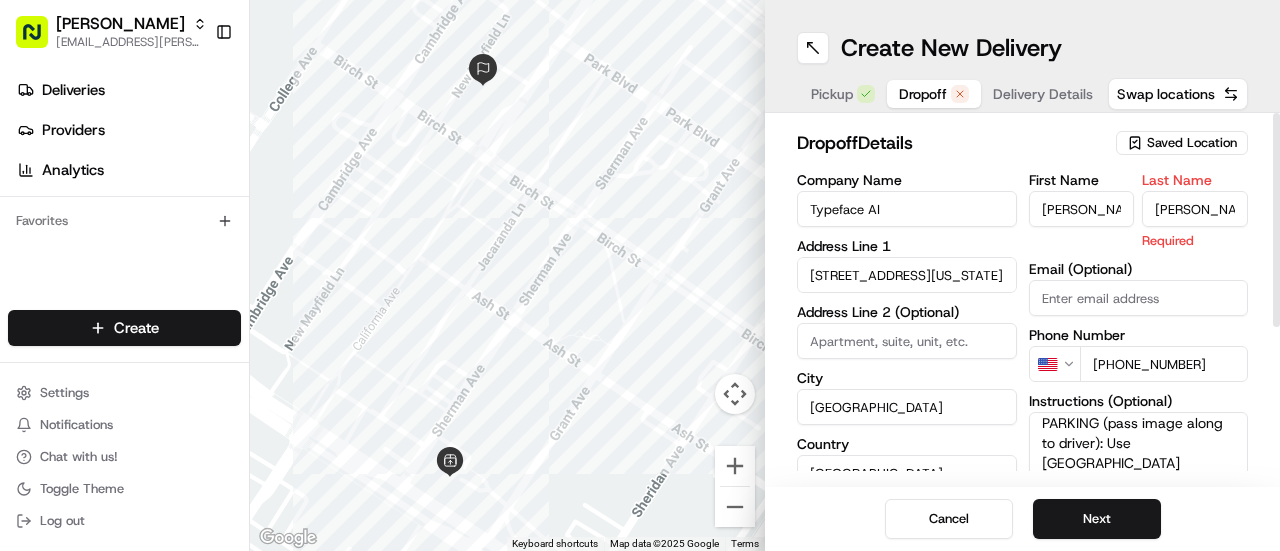type on "[PERSON_NAME]" 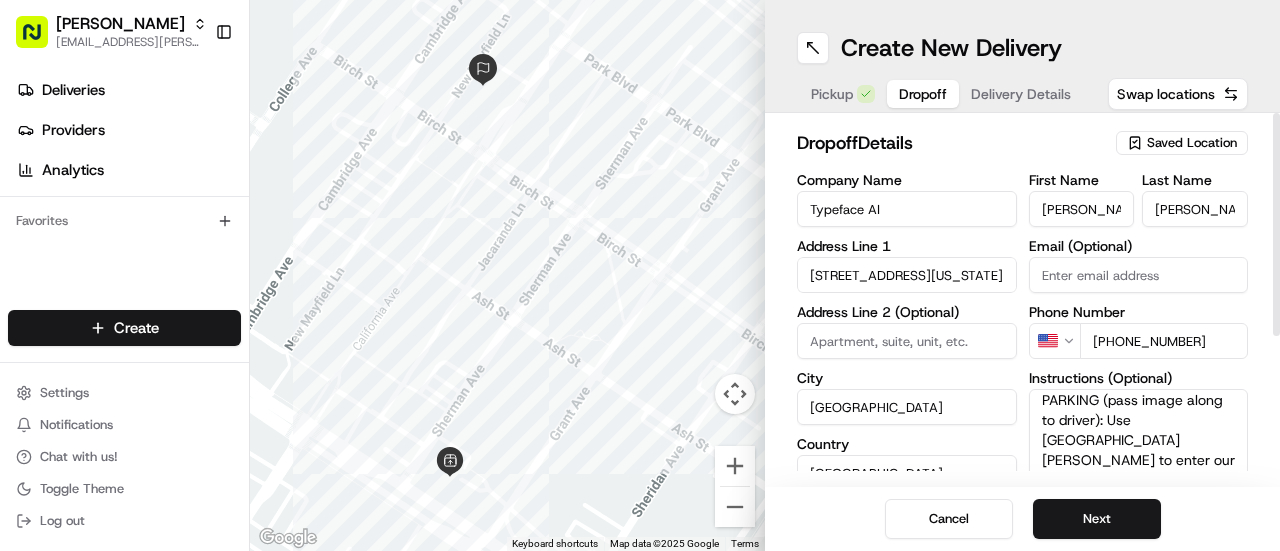 click on "dropoff  Details" at bounding box center [950, 143] 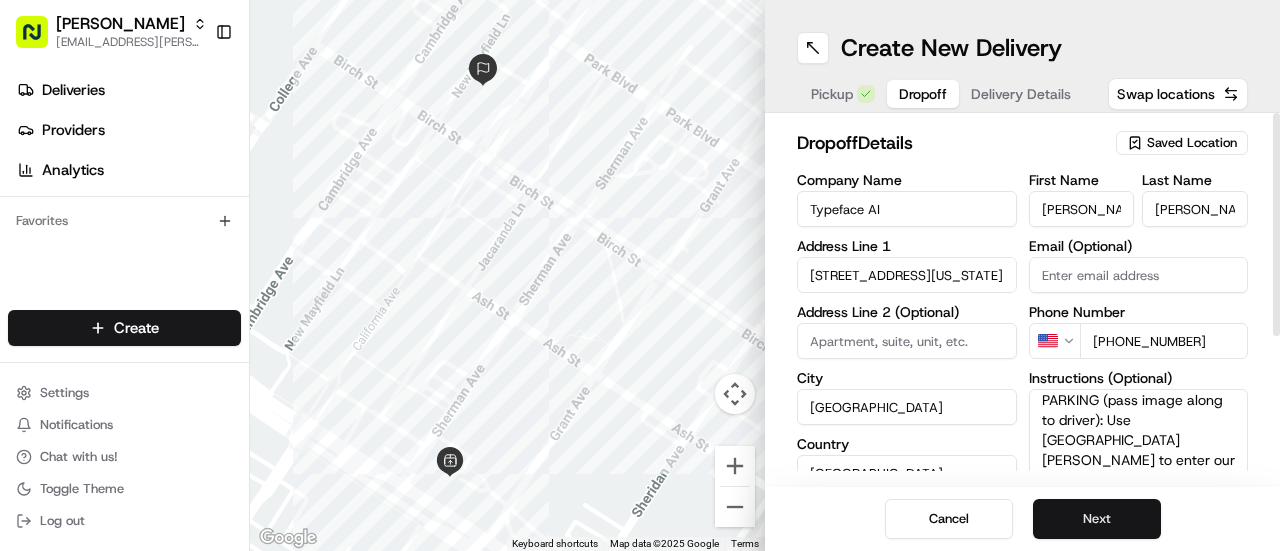 click on "Next" at bounding box center (1097, 519) 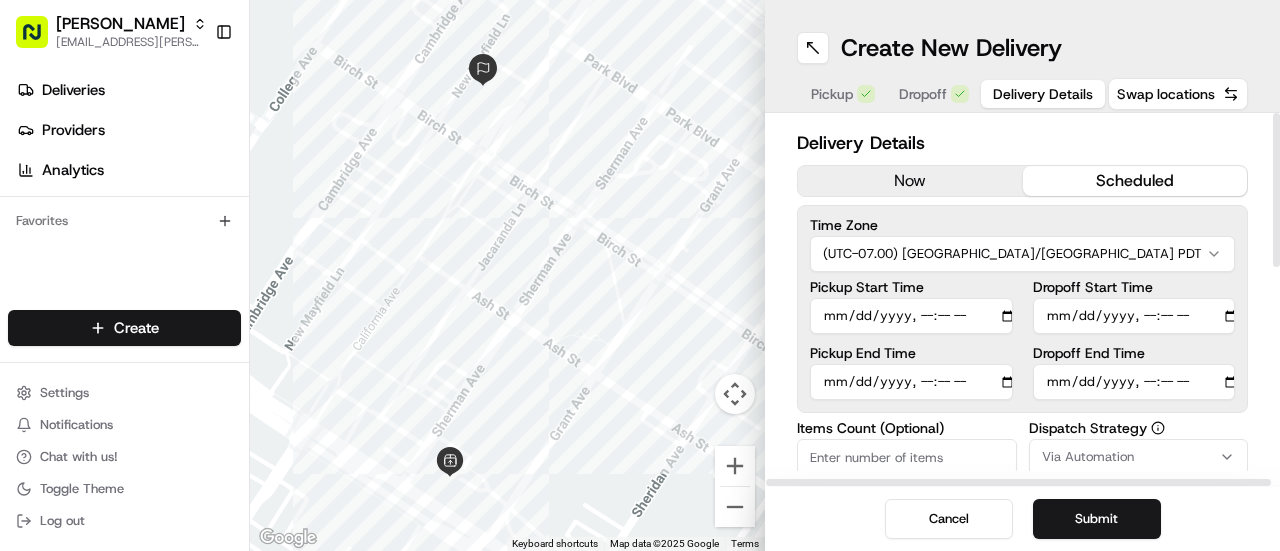 click on "scheduled" at bounding box center [1135, 181] 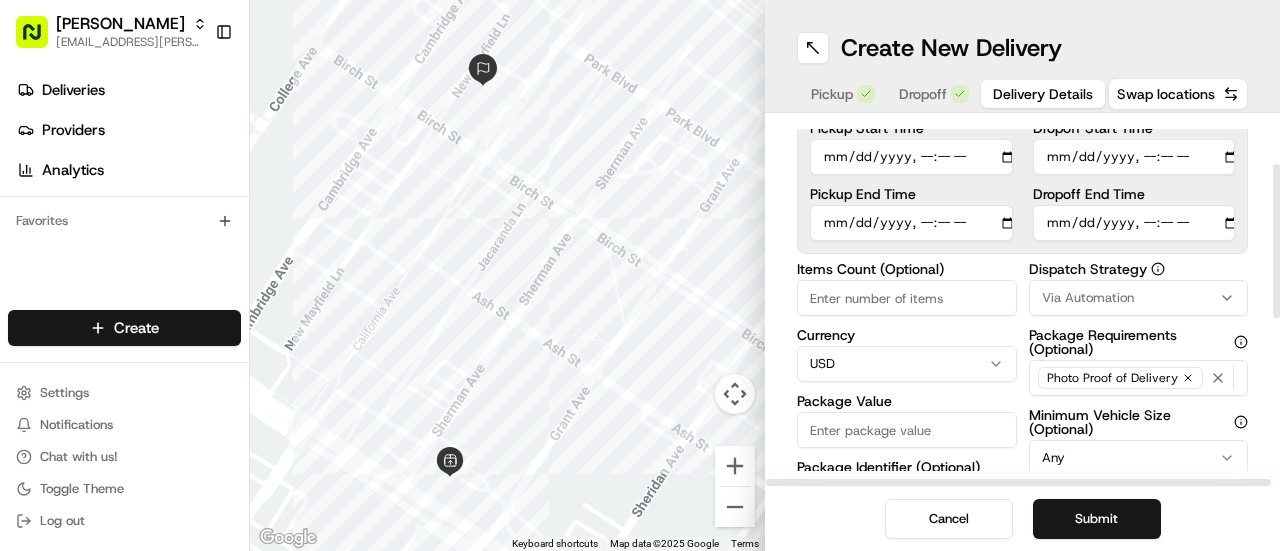 drag, startPoint x: 1279, startPoint y: 170, endPoint x: 1279, endPoint y: 245, distance: 75 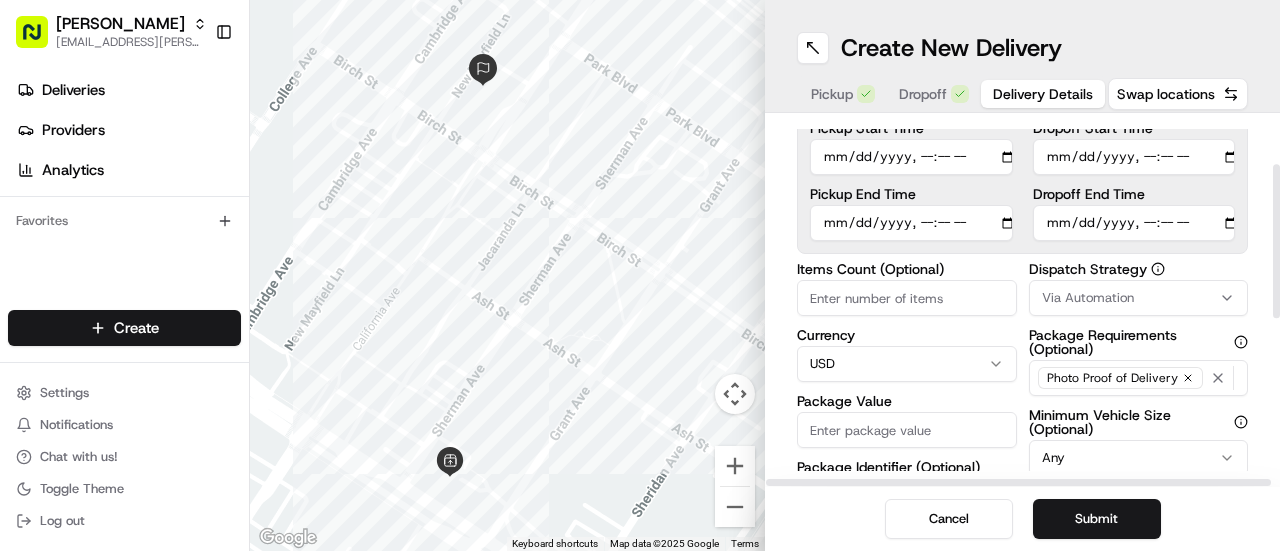 click at bounding box center (1276, 241) 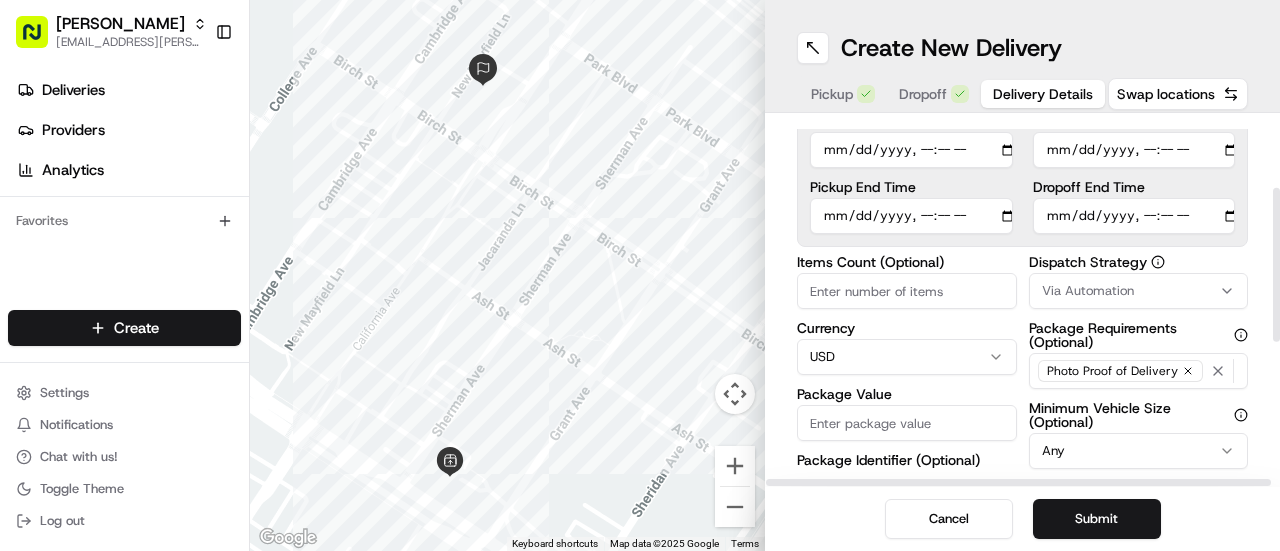 click on "Via Automation" at bounding box center [1139, 291] 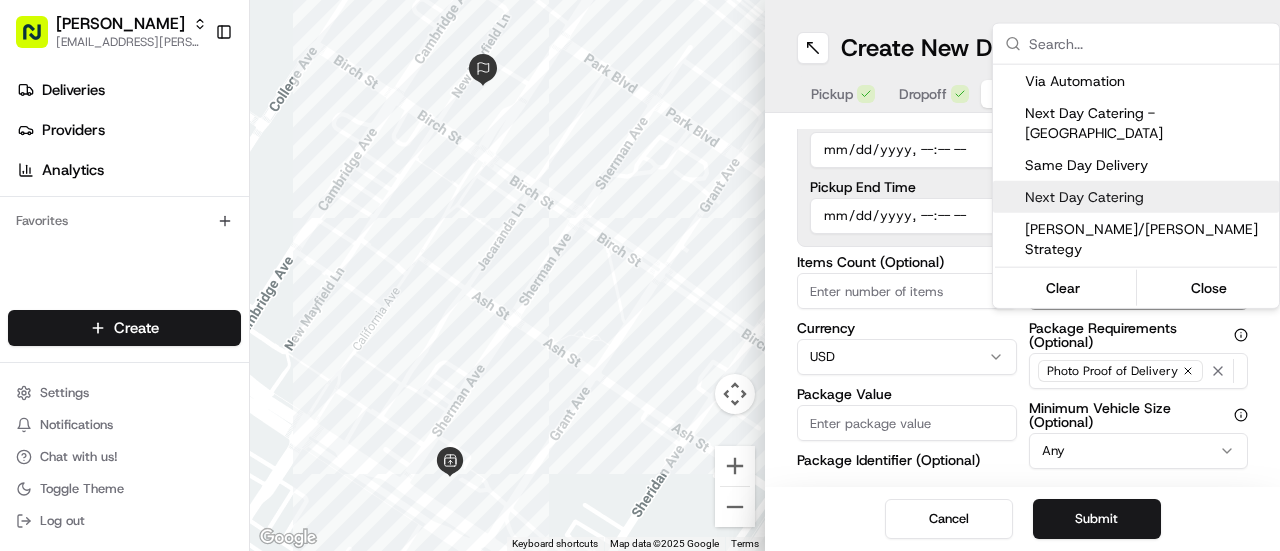 click on "Next Day Catering" at bounding box center (1136, 197) 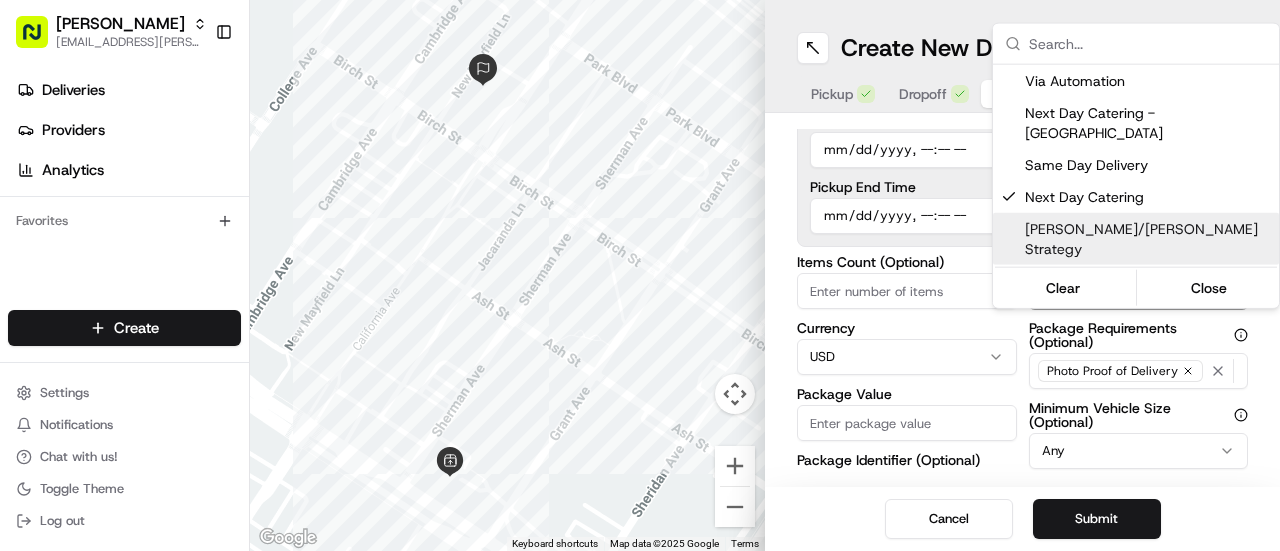 click on "Starbird [EMAIL_ADDRESS][PERSON_NAME][DOMAIN_NAME] Toggle Sidebar Deliveries Providers Analytics Favorites Main Menu Members & Organization Organization Users Roles Preferences Customization Tracking Orchestration Automations Dispatch Strategy Locations Pickup Locations Dropoff Locations Billing Billing Refund Requests Integrations Notification Triggers Webhooks API Keys Request Logs Create Settings Notifications Chat with us! Toggle Theme Log out To navigate the map with touch gestures double-tap and hold your finger on the map, then drag the map. ← Move left → Move right ↑ Move up ↓ Move down + Zoom in - Zoom out Home Jump left by 75% End Jump right by 75% Page Up Jump up by 75% Page Down Jump down by 75% Keyboard shortcuts Map Data Map data ©2025 Google Map data ©2025 Google 50 m  Click to toggle between metric and imperial units Terms Report a map error Create New Delivery Pickup Dropoff Delivery Details Swap locations Delivery Details now scheduled Time Zone Pickup Start Time Currency USD" at bounding box center (640, 275) 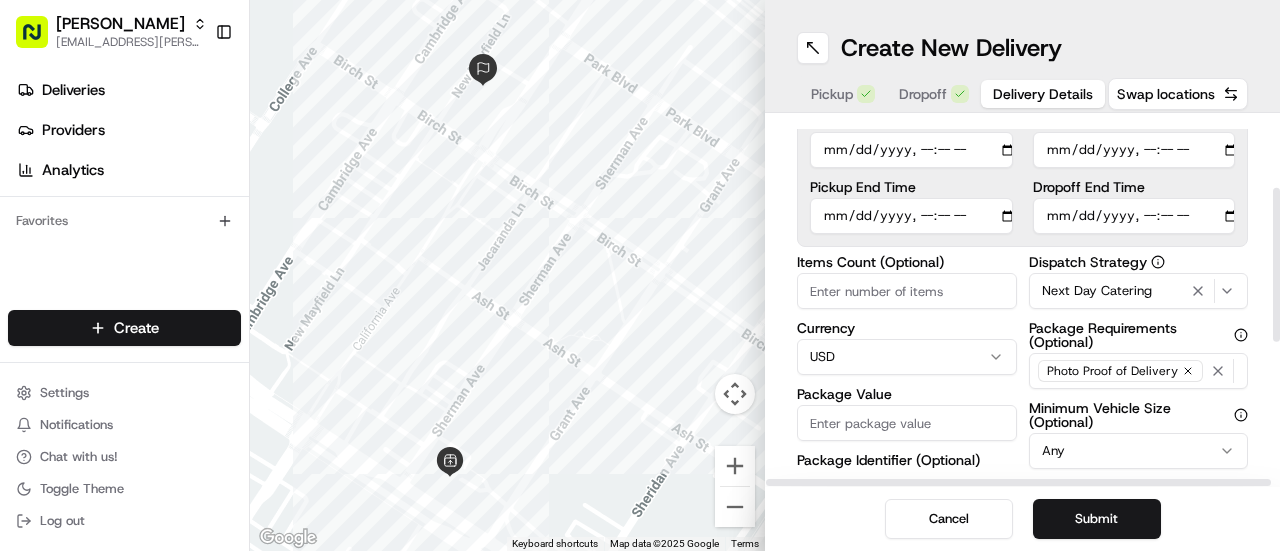 click on "Items Count (Optional)" at bounding box center [907, 291] 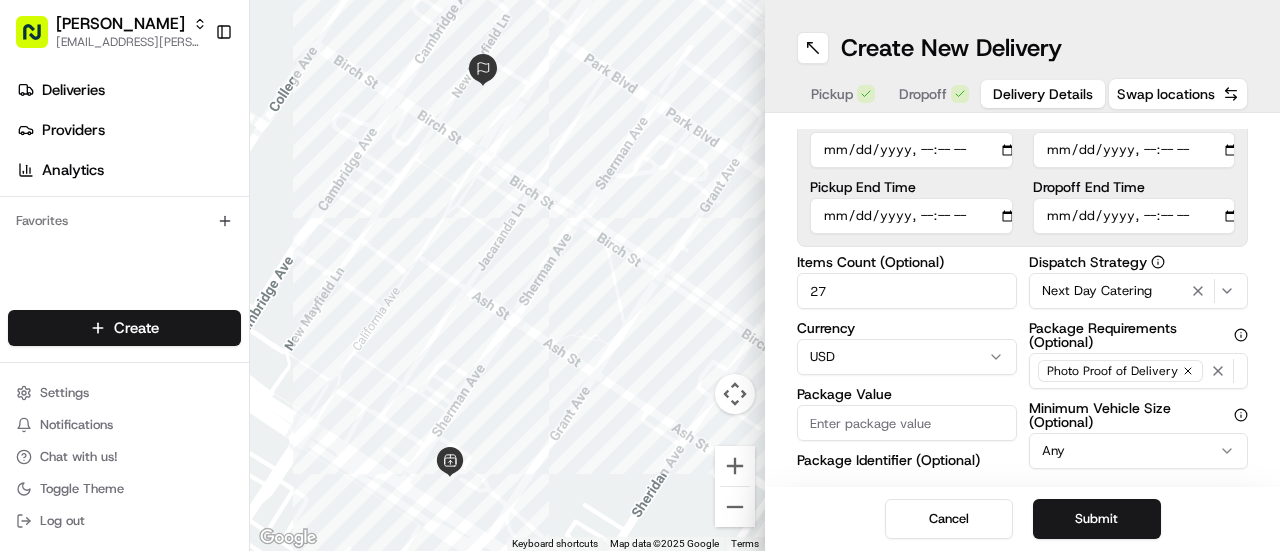 type on "27" 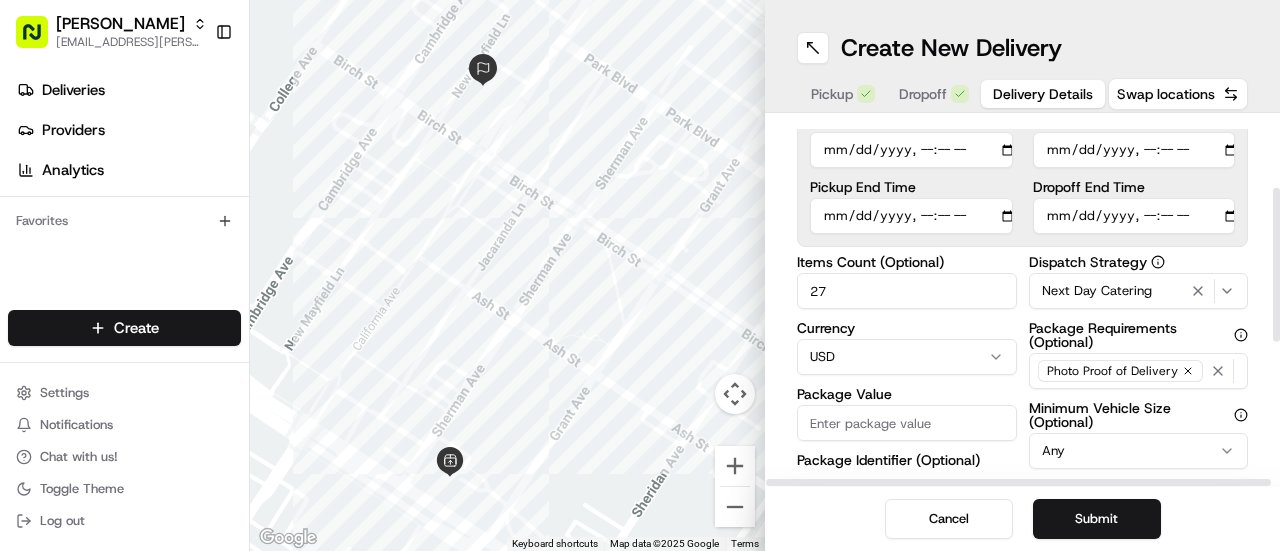 click on "Dropoff End Time" at bounding box center (1134, 216) 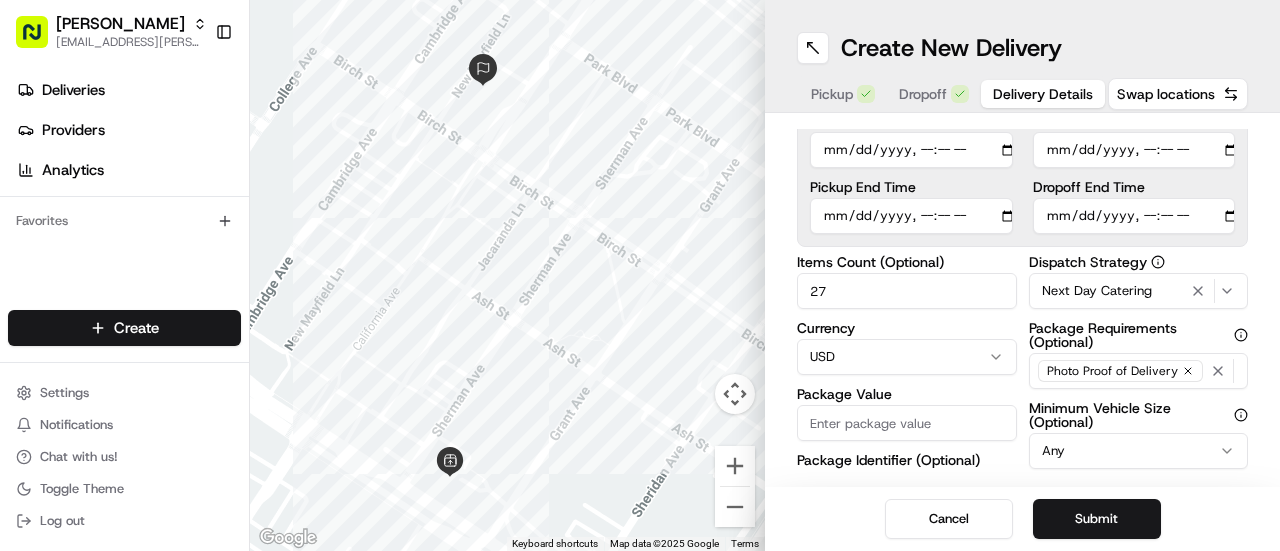type on "[DATE]T11:55" 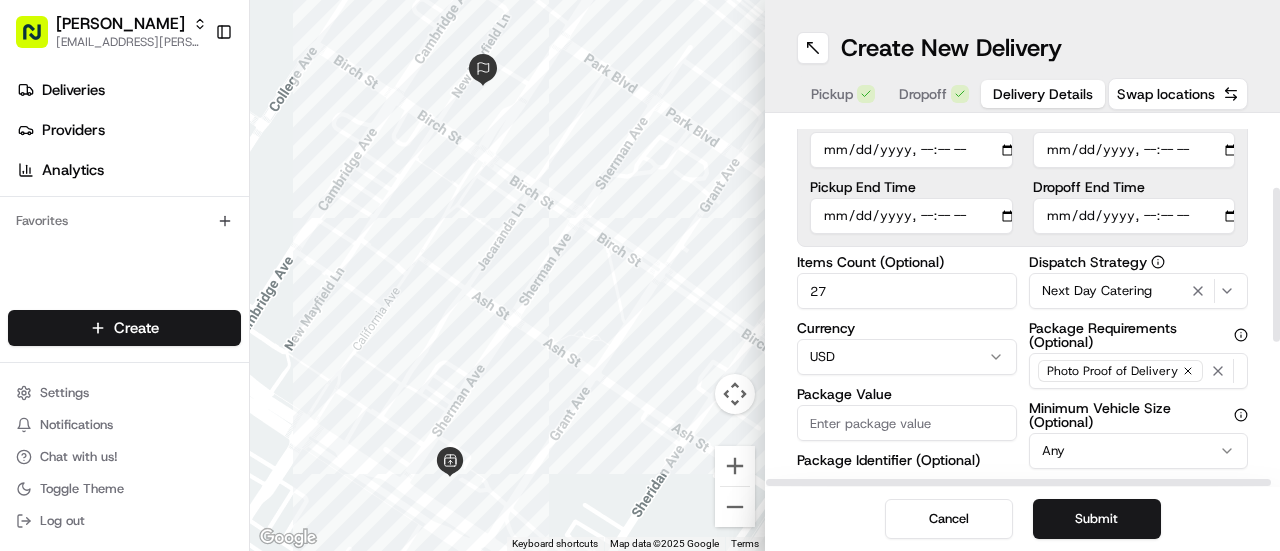 click on "Time Zone (UTC-07.00) [GEOGRAPHIC_DATA]/[GEOGRAPHIC_DATA] PDT Pickup Start Time Pickup End Time Dropoff Start Time Dropoff End Time" at bounding box center (1022, 143) 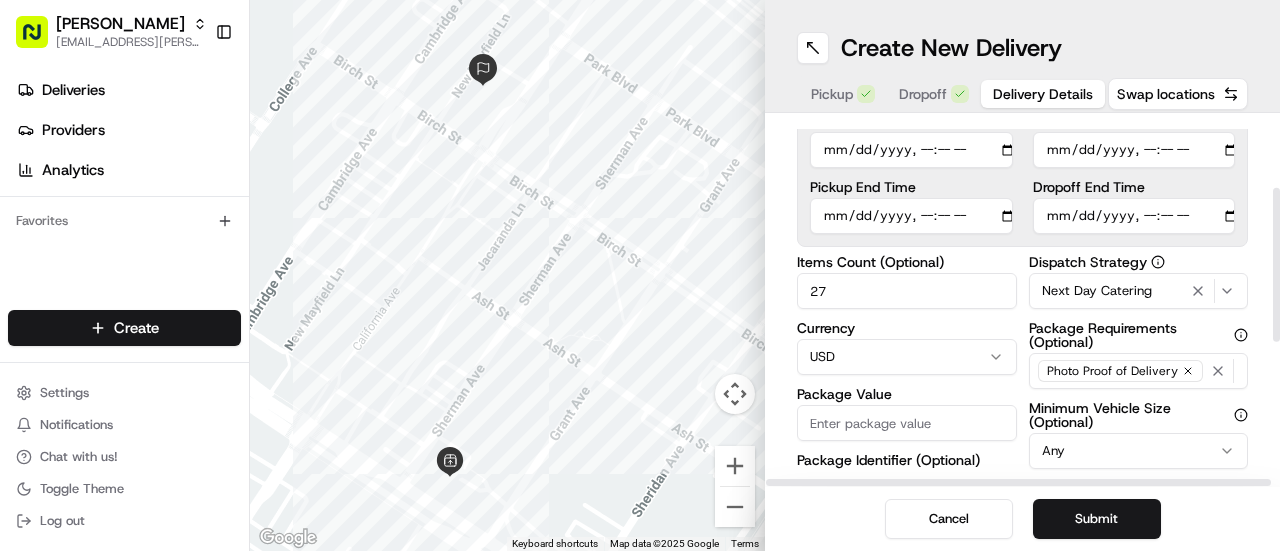 type on "[DATE]T11:25" 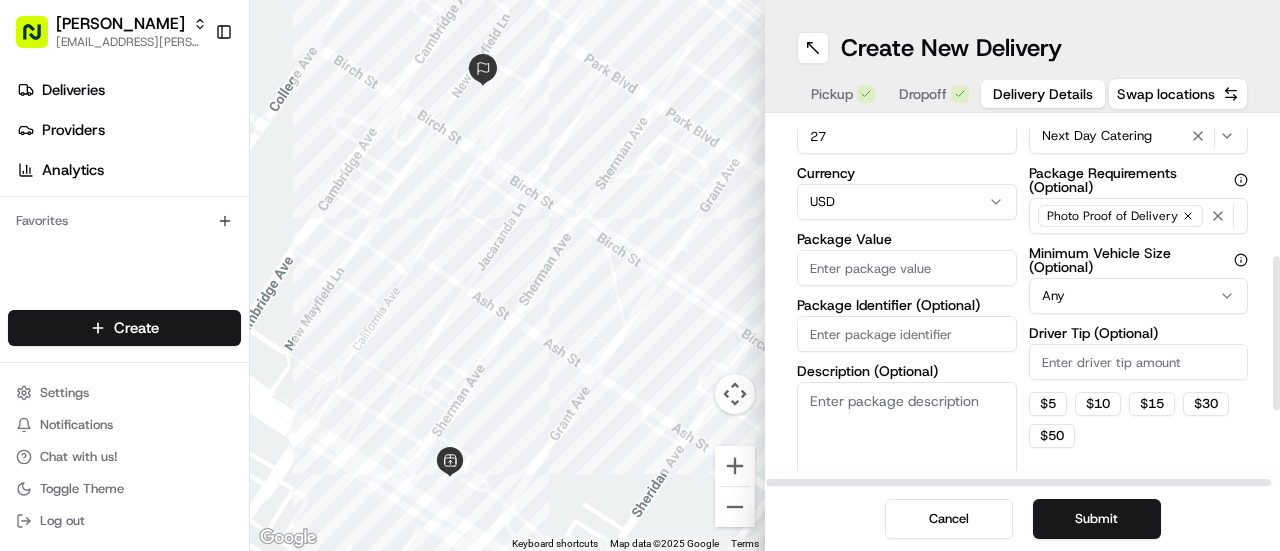 scroll, scrollTop: 326, scrollLeft: 0, axis: vertical 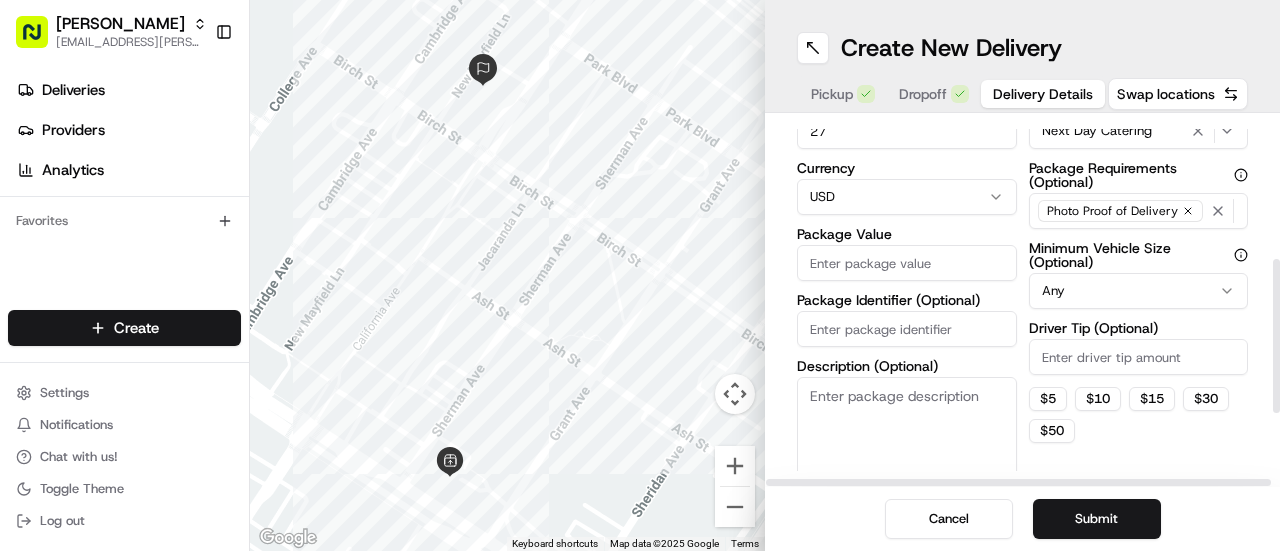 drag, startPoint x: 1277, startPoint y: 262, endPoint x: 1254, endPoint y: 333, distance: 74.63243 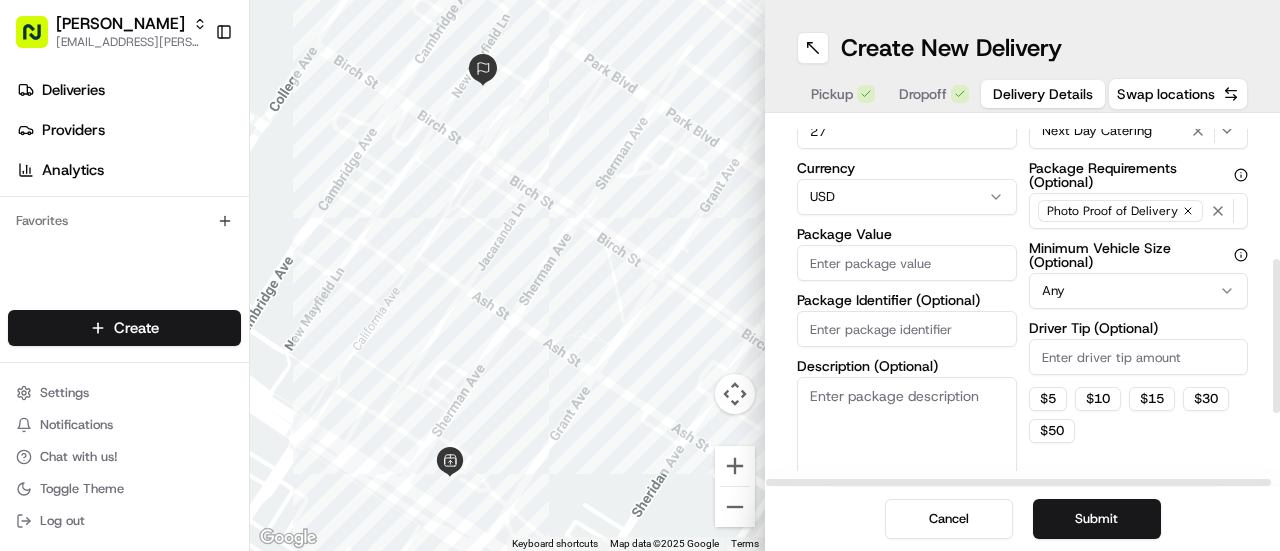 click on "Package Value" at bounding box center [907, 263] 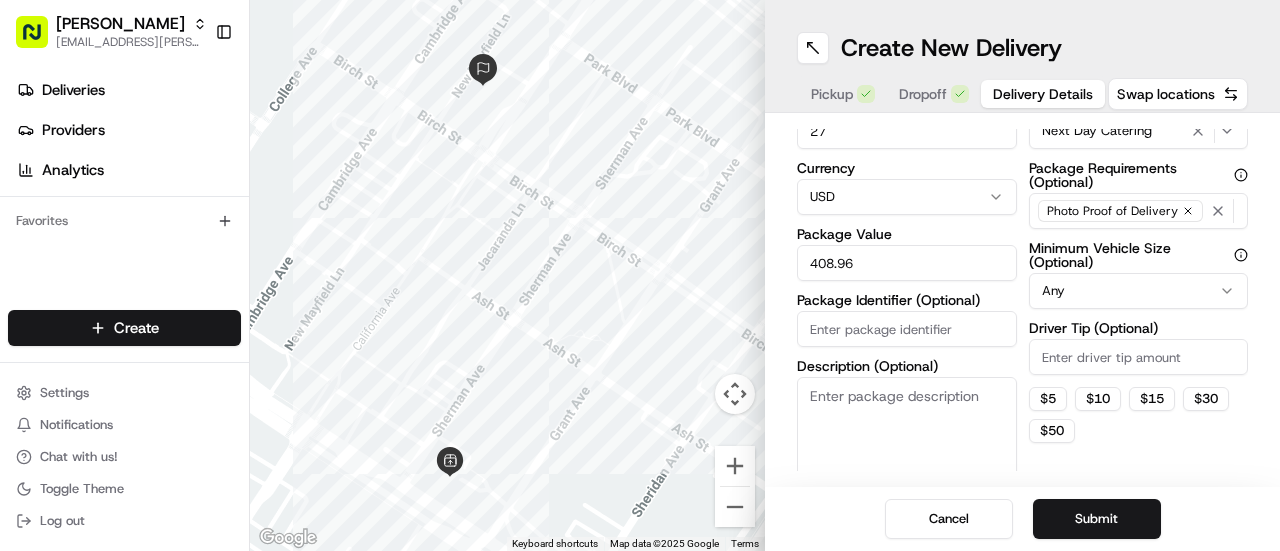 type on "408.96" 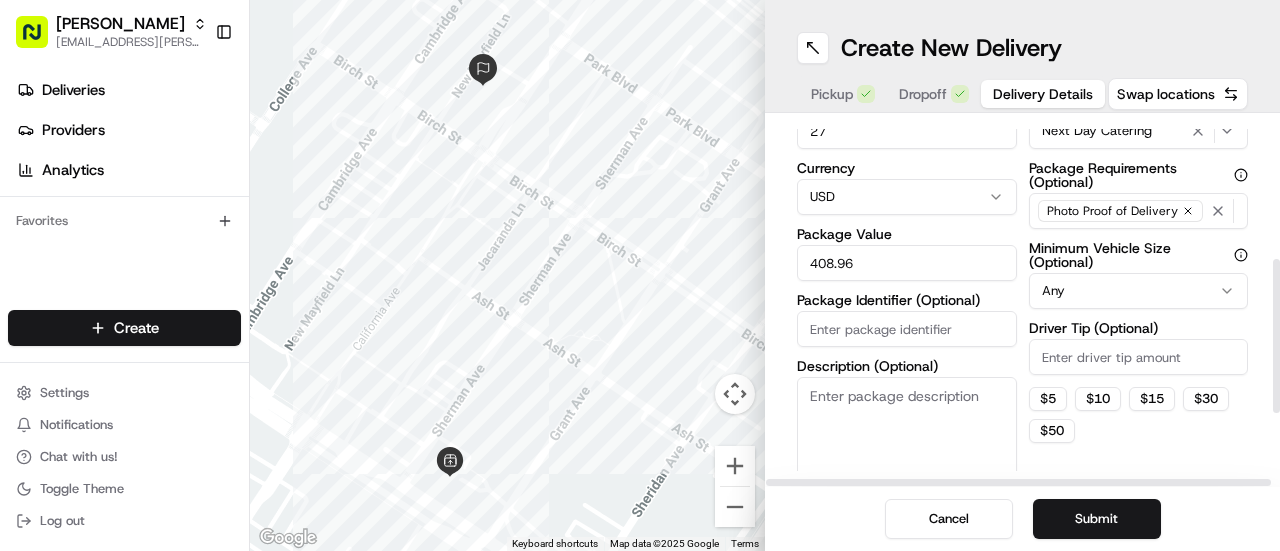 click on "Driver Tip (Optional)" at bounding box center [1139, 357] 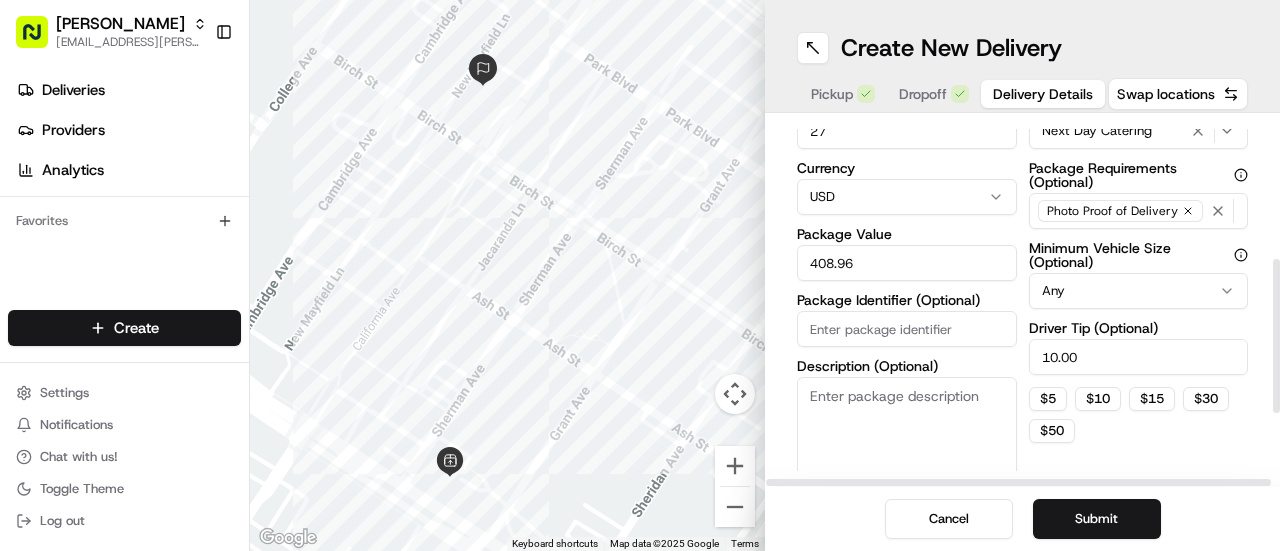 type on "10.00" 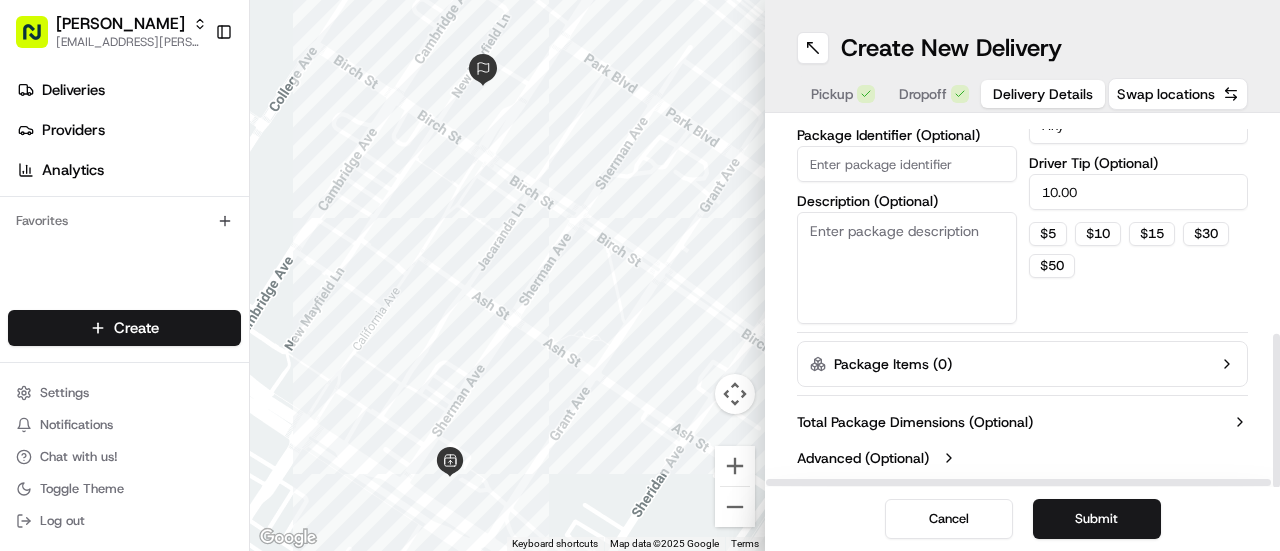 scroll, scrollTop: 492, scrollLeft: 0, axis: vertical 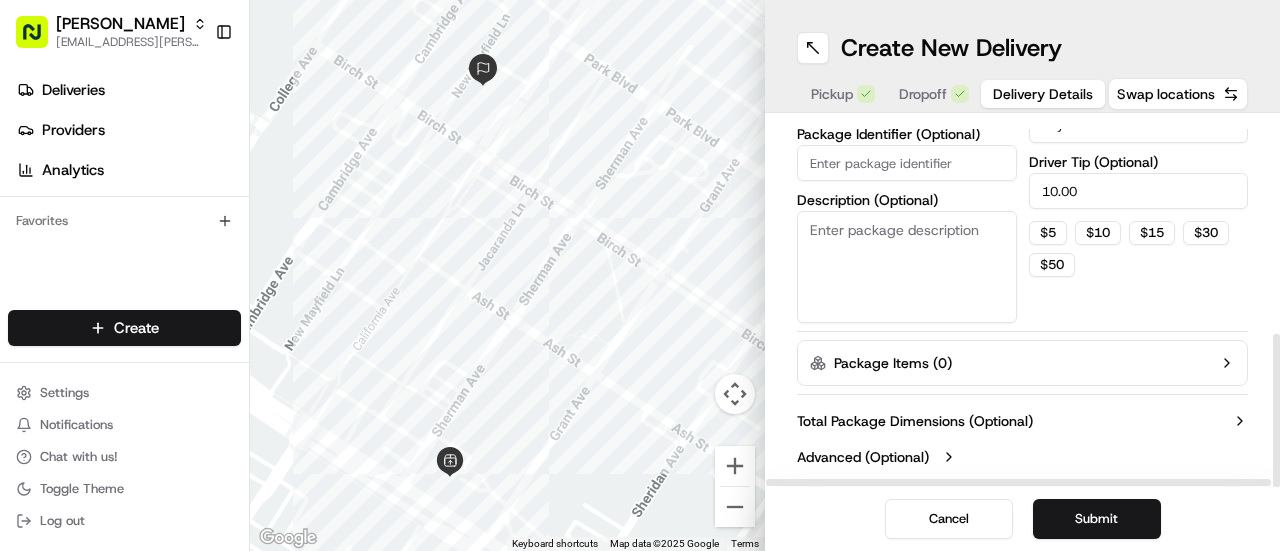 drag, startPoint x: 1279, startPoint y: 346, endPoint x: 1242, endPoint y: 421, distance: 83.630135 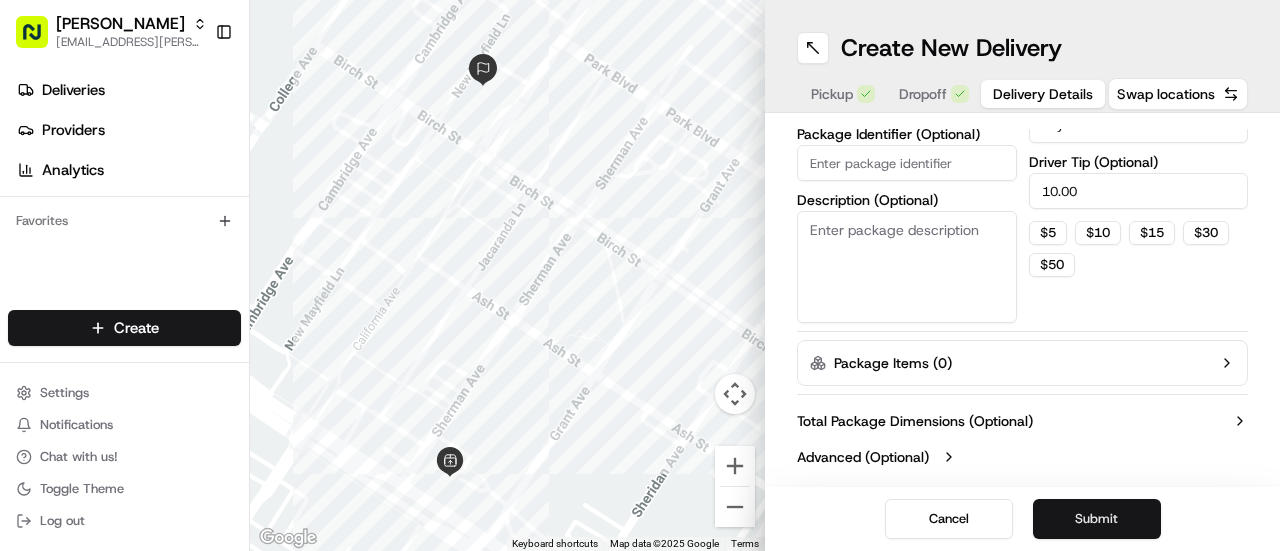 click on "Submit" at bounding box center (1097, 519) 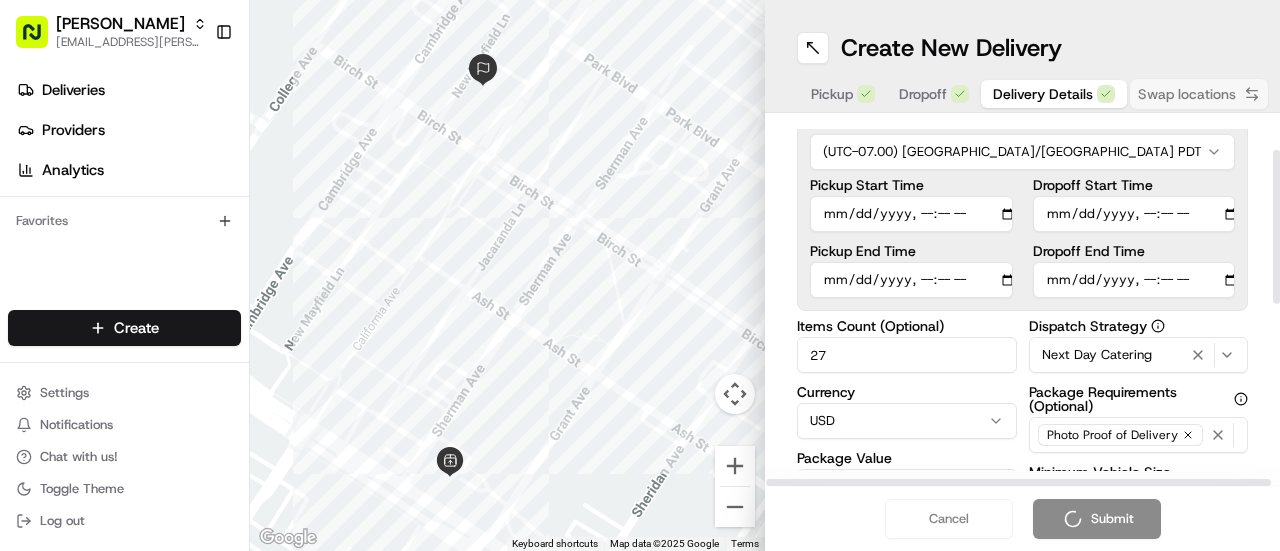 scroll, scrollTop: 82, scrollLeft: 0, axis: vertical 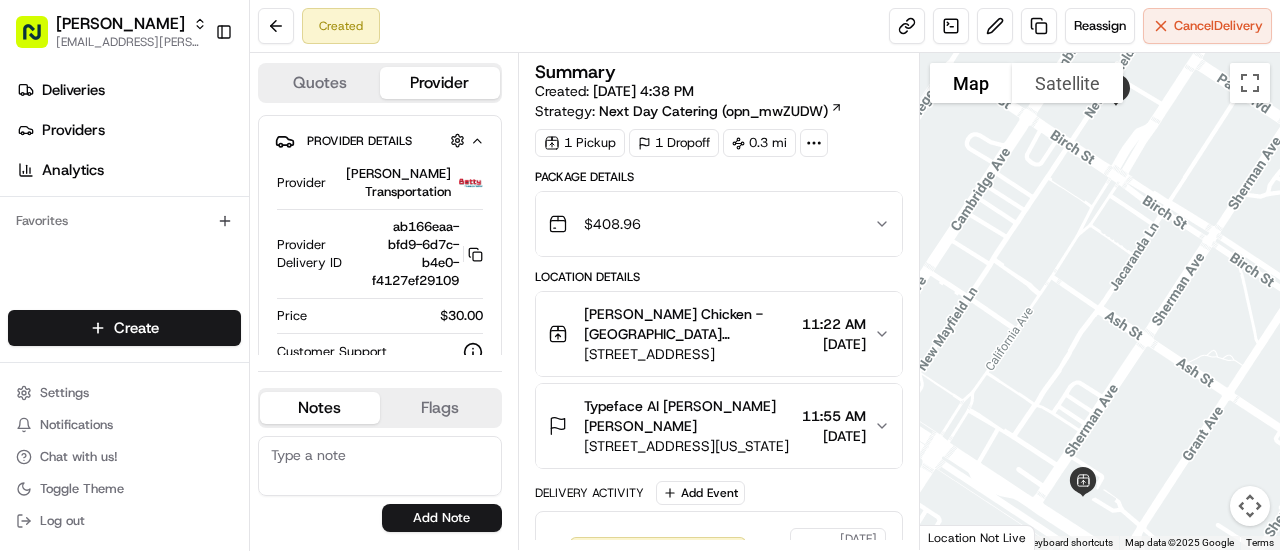 drag, startPoint x: 1279, startPoint y: 368, endPoint x: 1276, endPoint y: 185, distance: 183.02458 